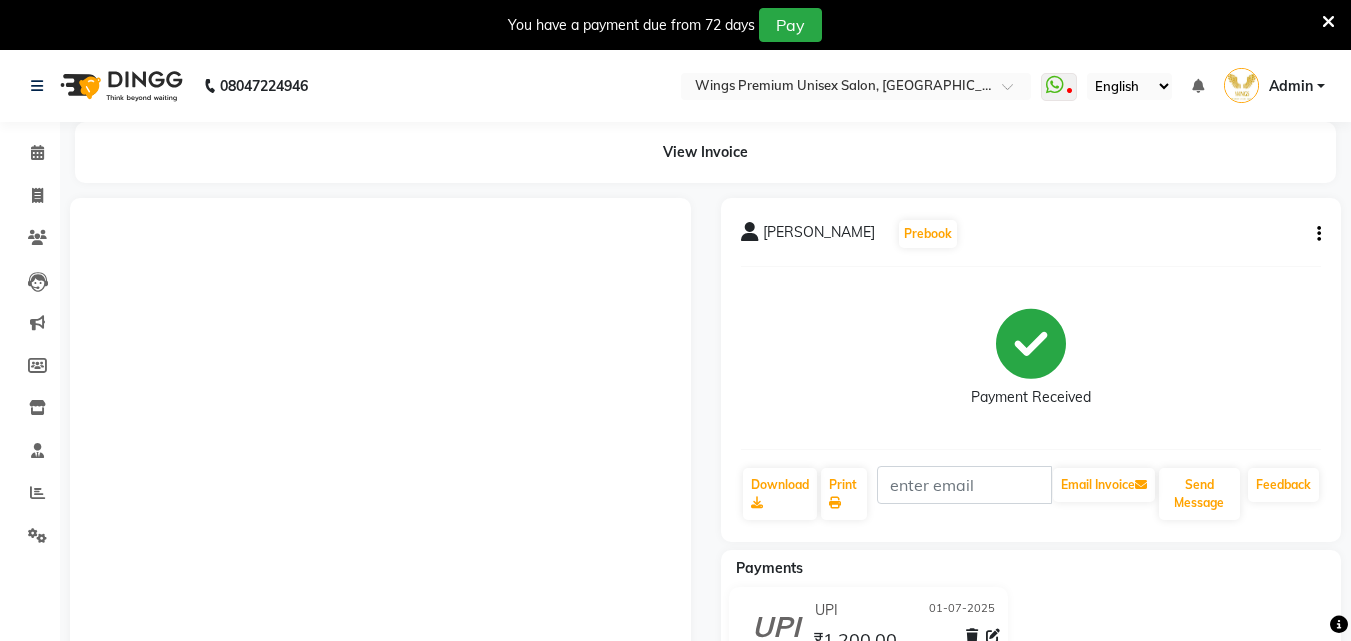 scroll, scrollTop: 325, scrollLeft: 0, axis: vertical 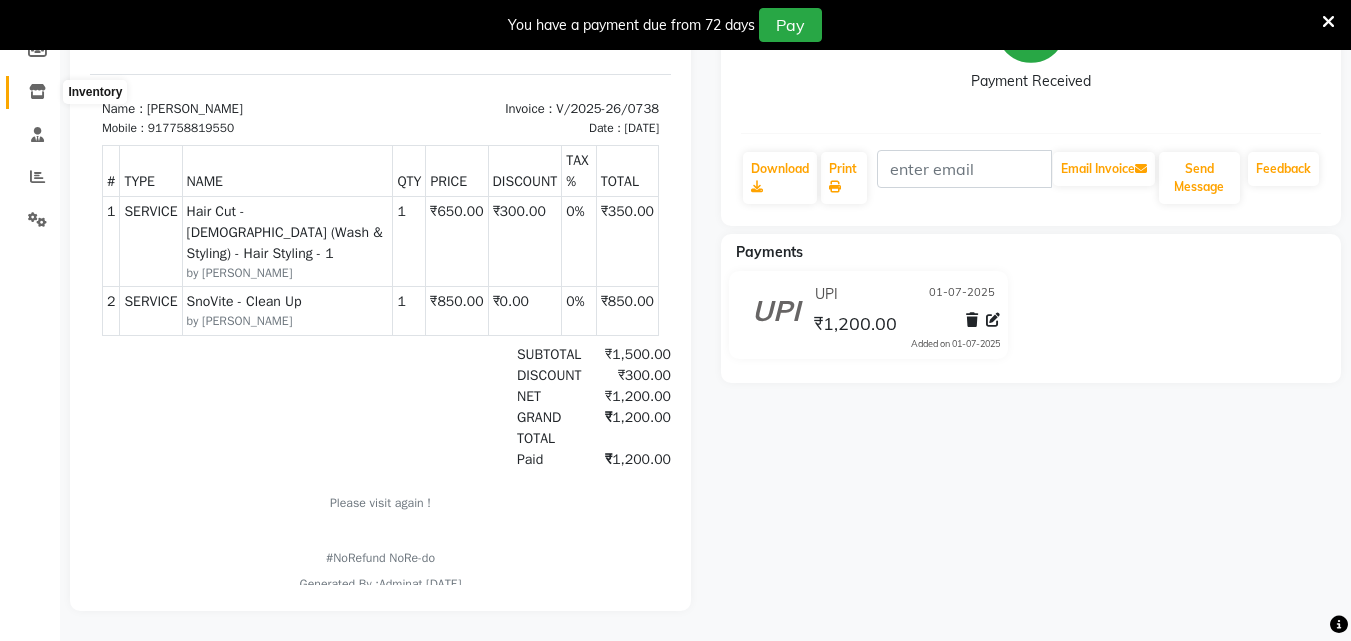 click 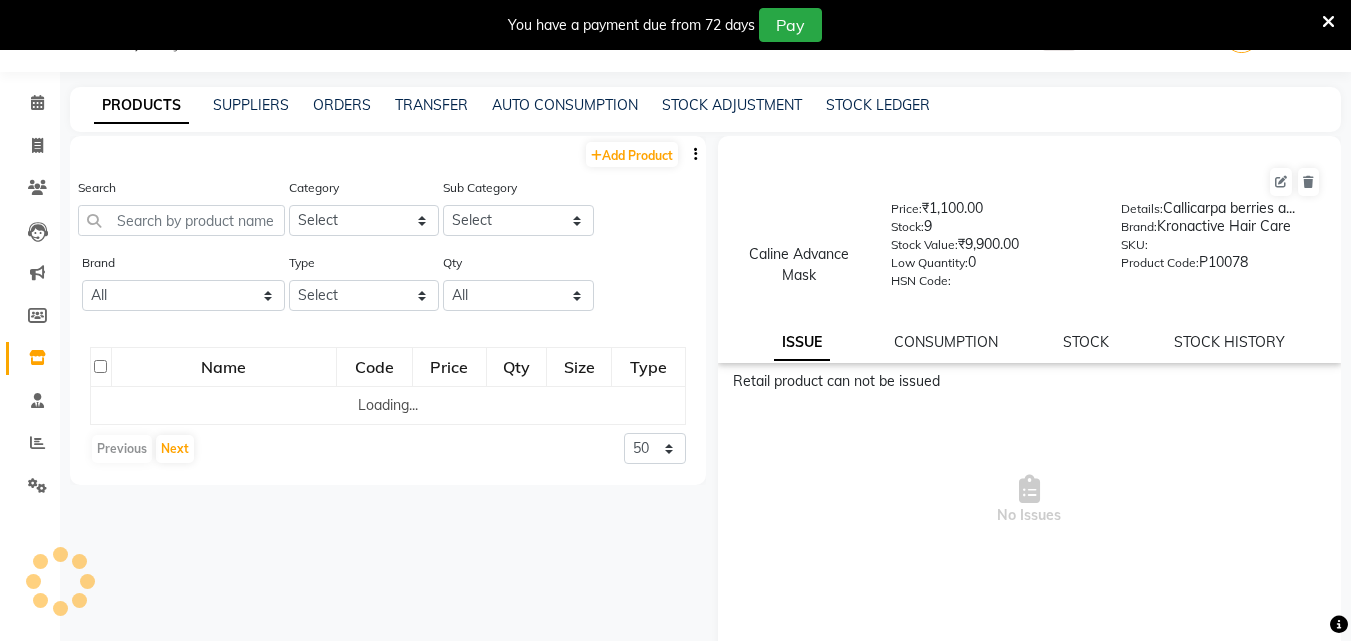 scroll, scrollTop: 0, scrollLeft: 0, axis: both 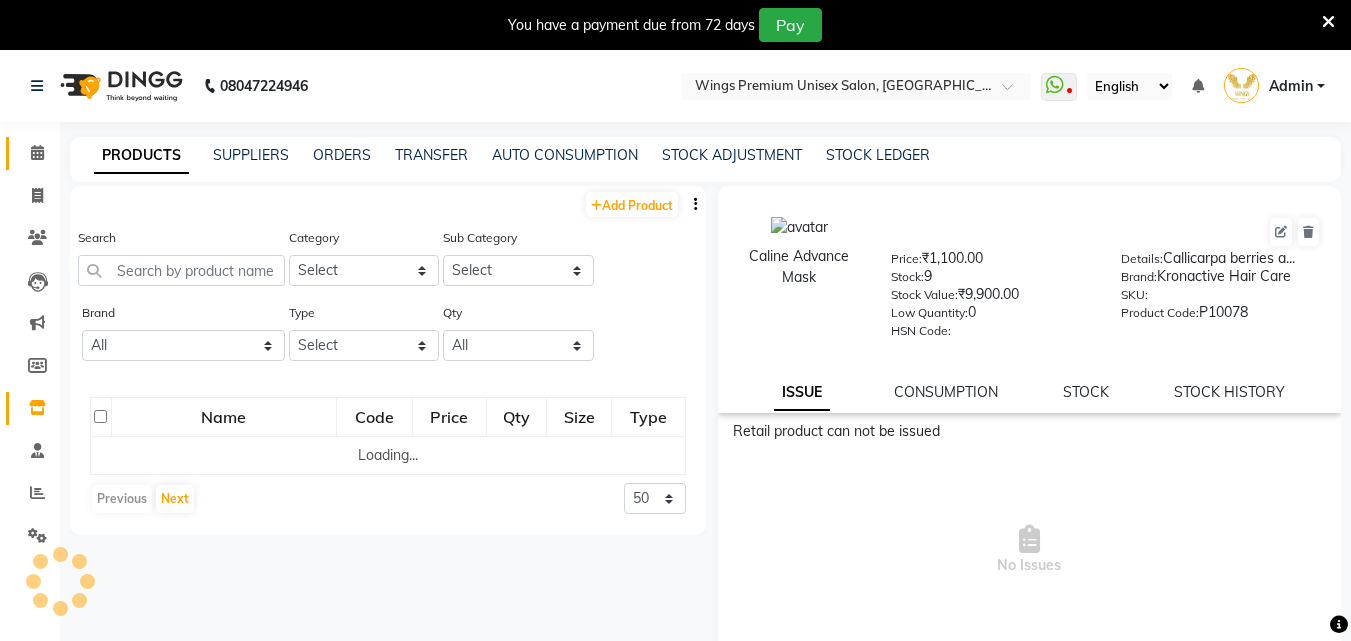click 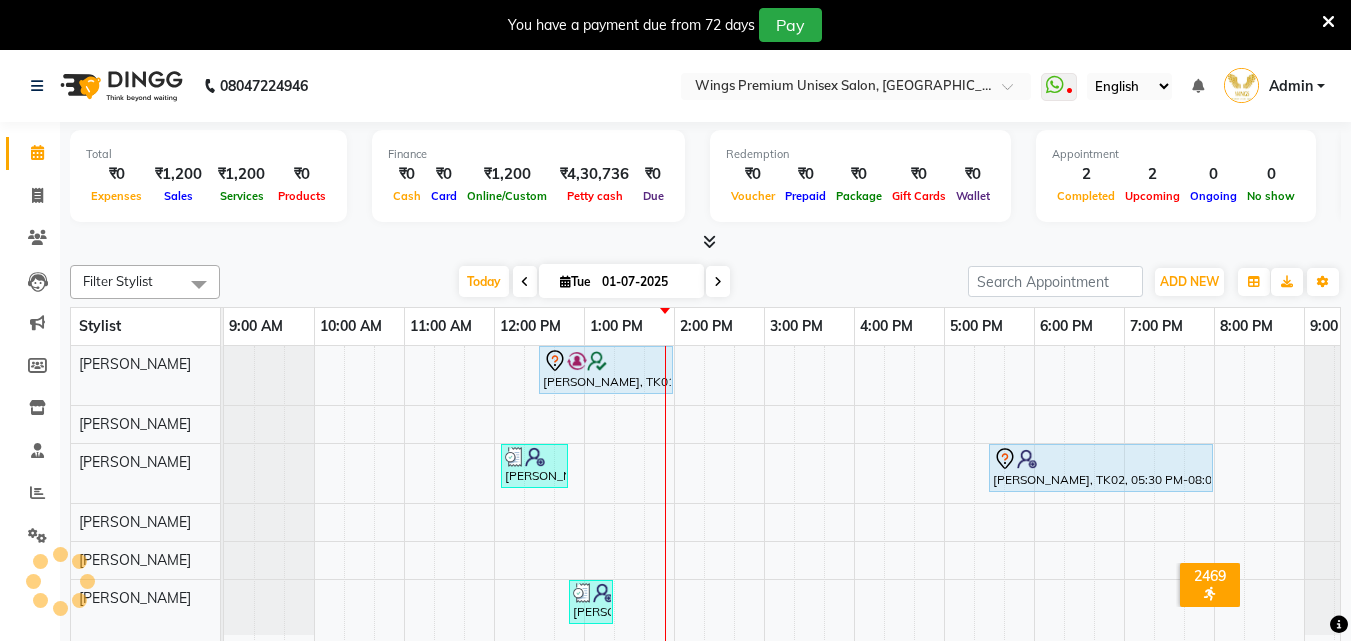 scroll, scrollTop: 0, scrollLeft: 0, axis: both 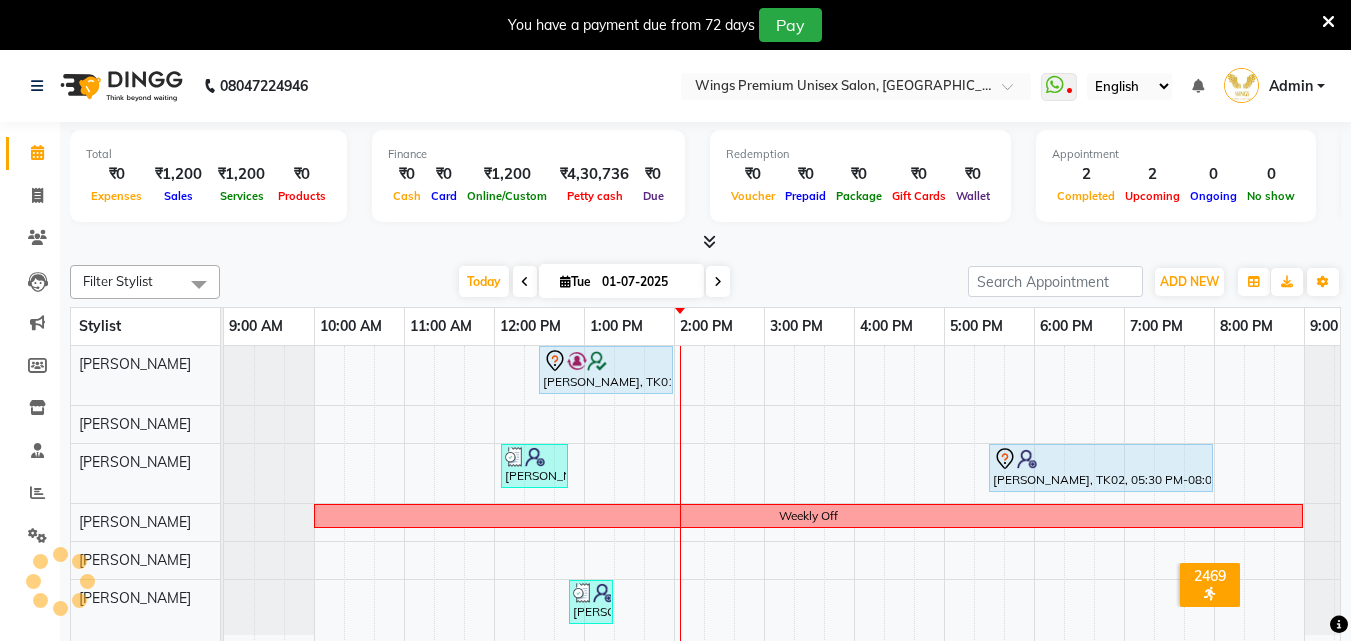click at bounding box center [606, 361] 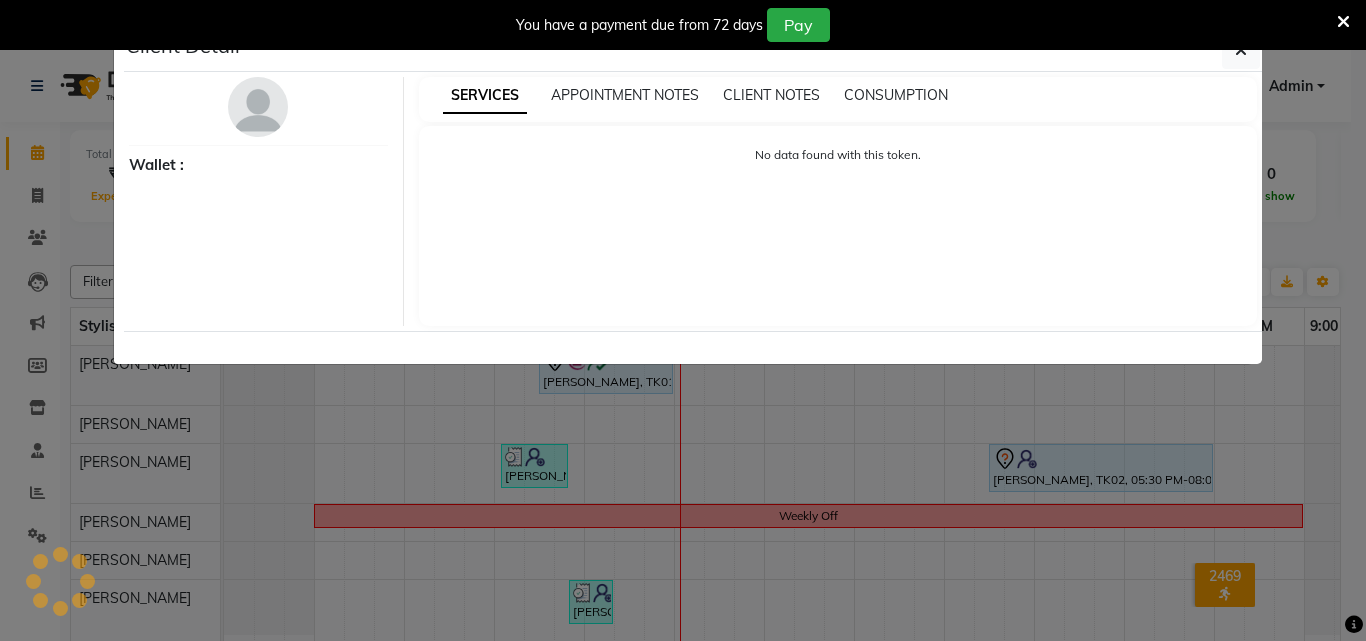 select on "7" 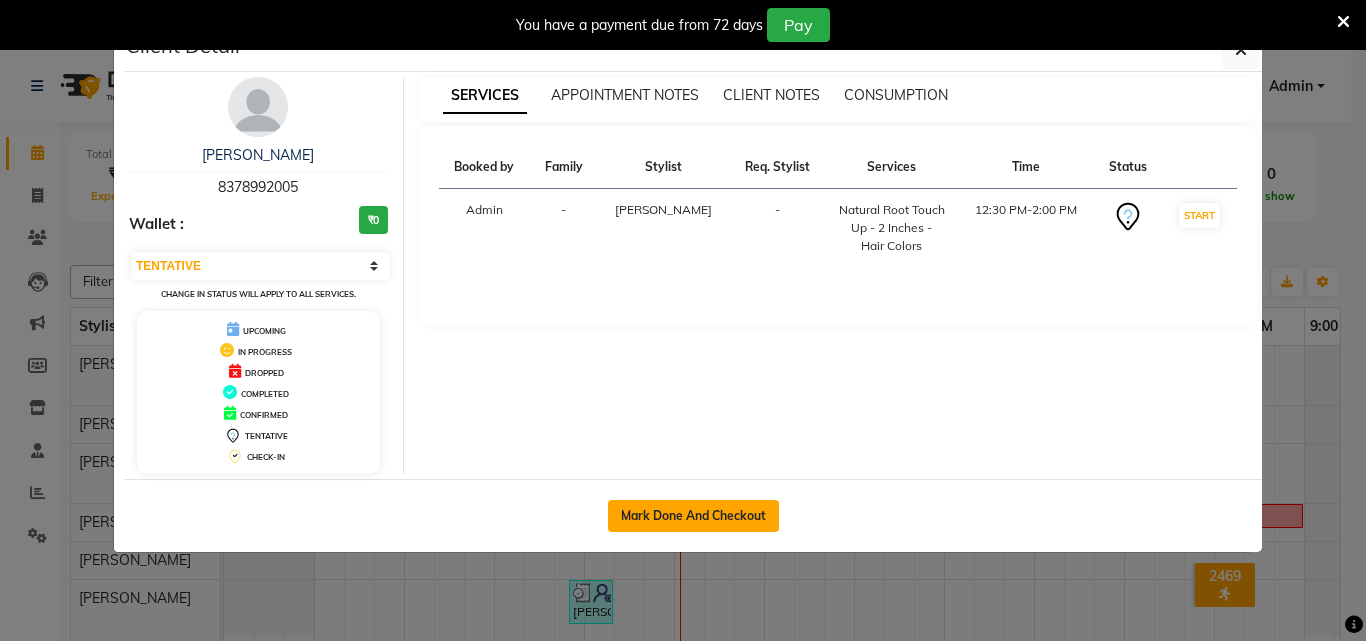 click on "Mark Done And Checkout" 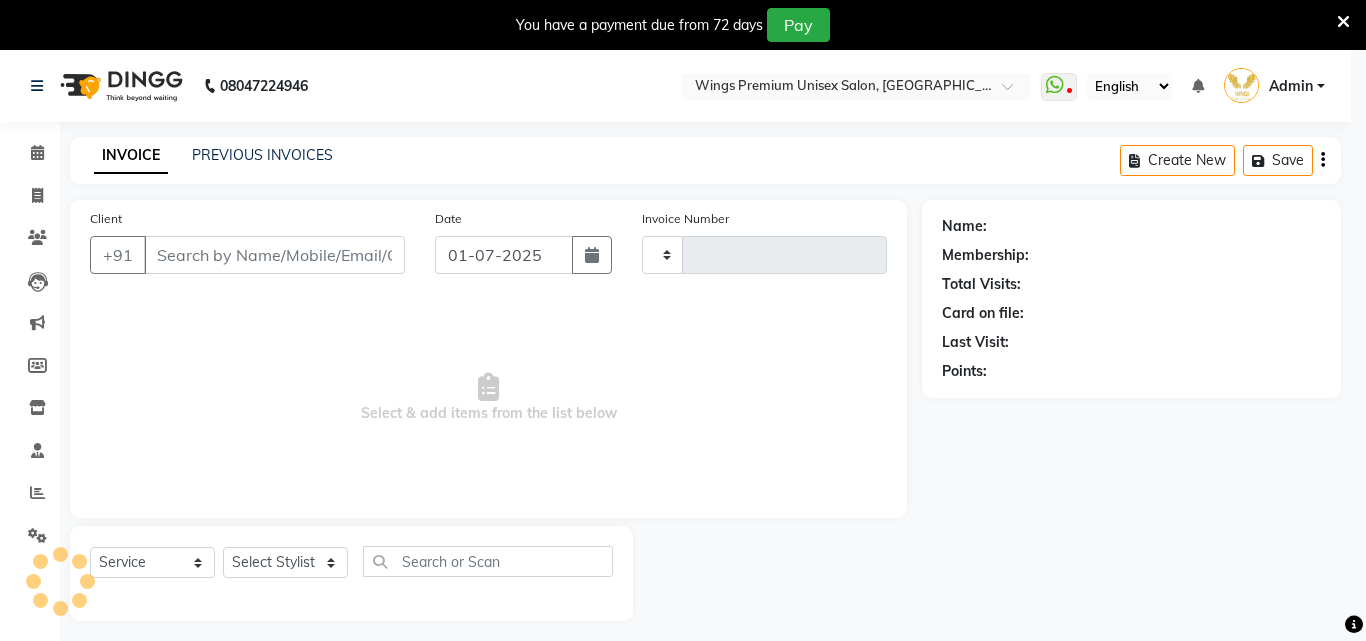type on "0739" 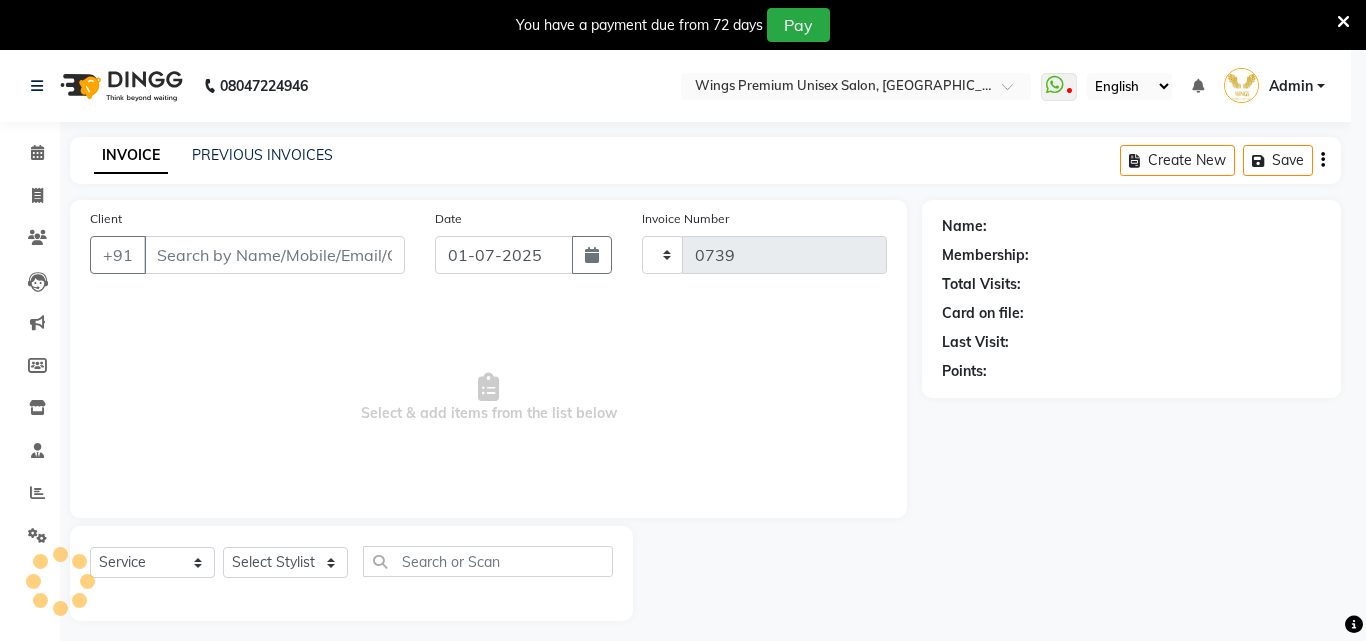 select on "674" 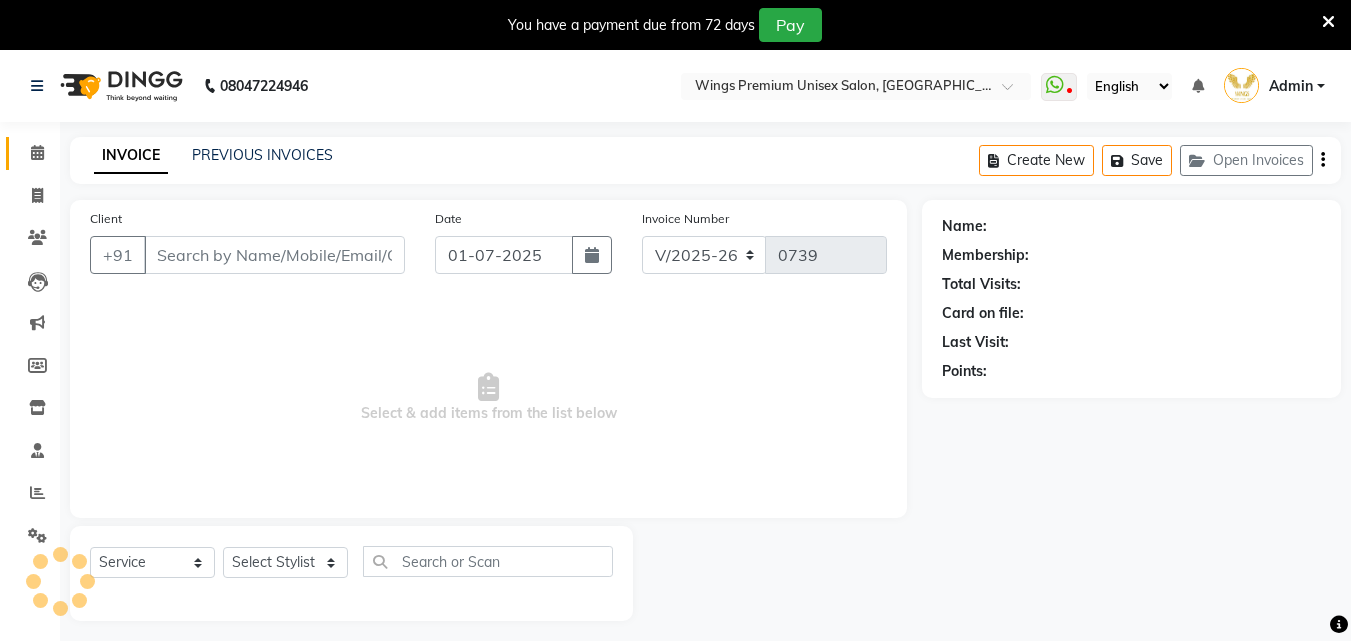 type on "8378992005" 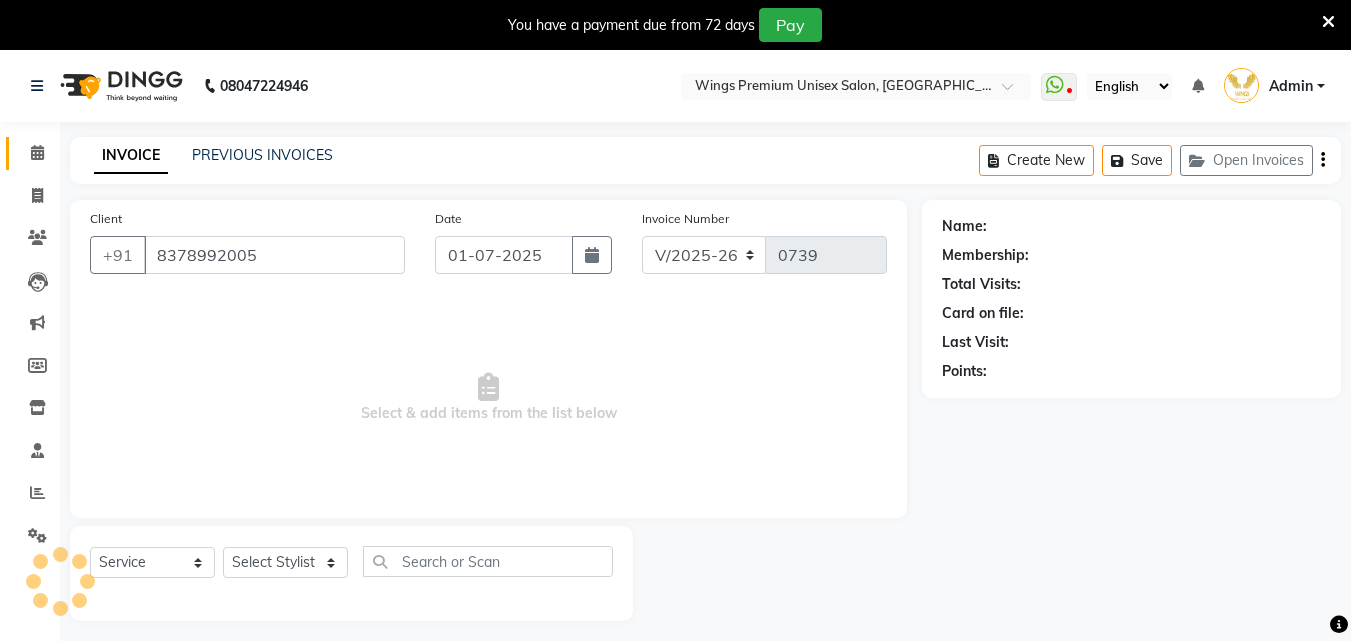 select on "9977" 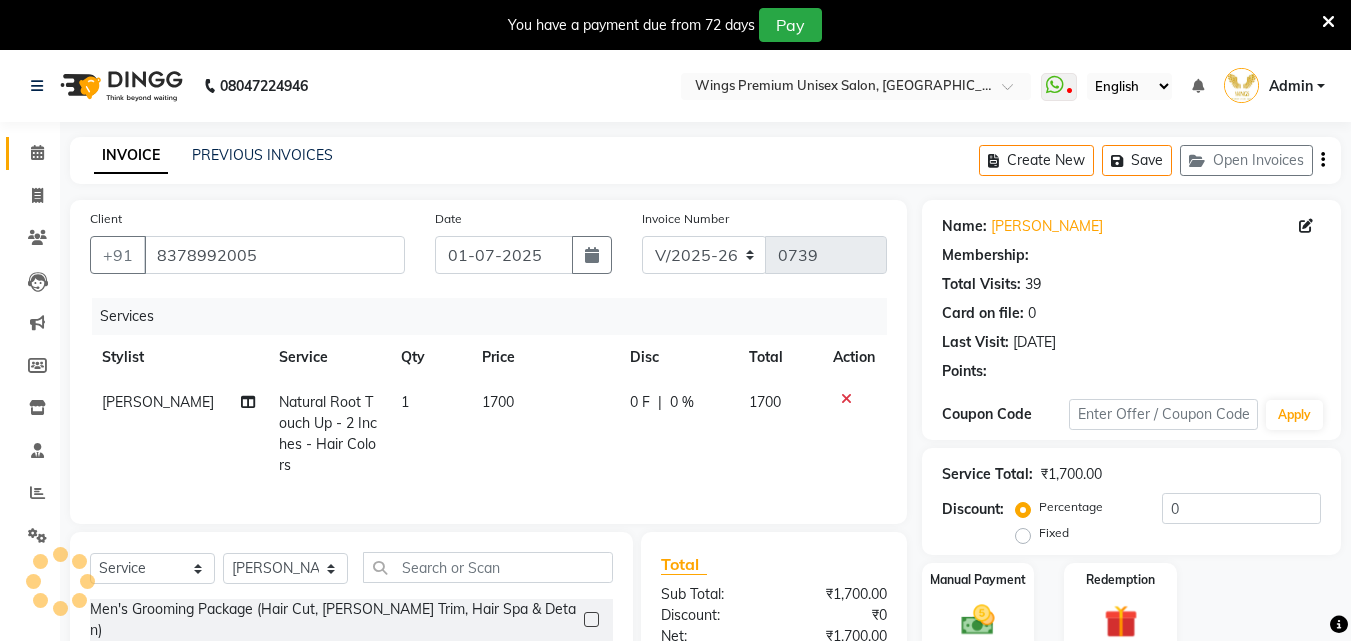 scroll, scrollTop: 50, scrollLeft: 0, axis: vertical 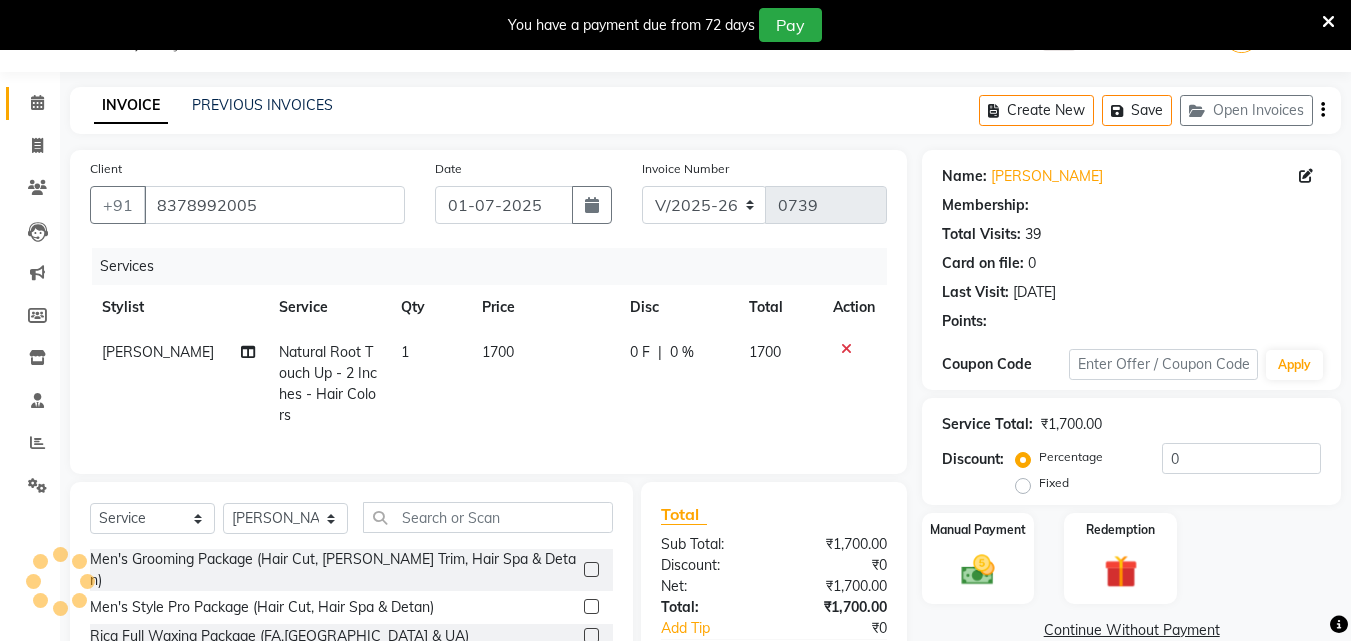 select on "1: Object" 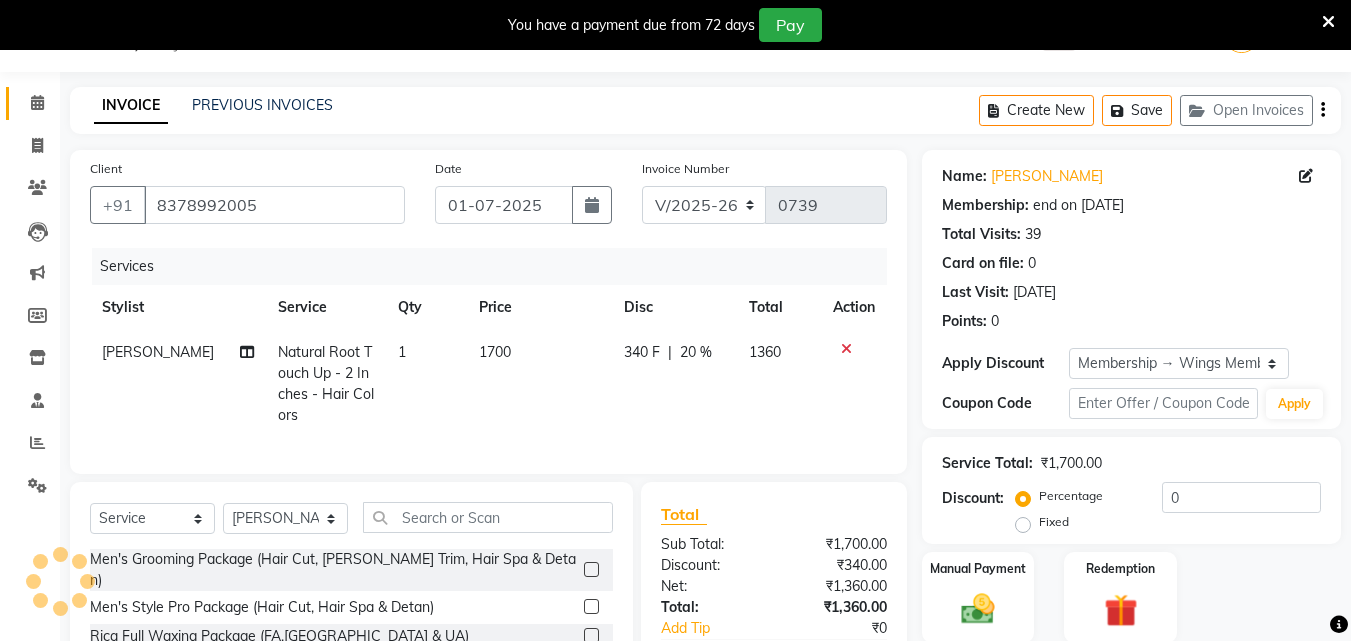 type on "20" 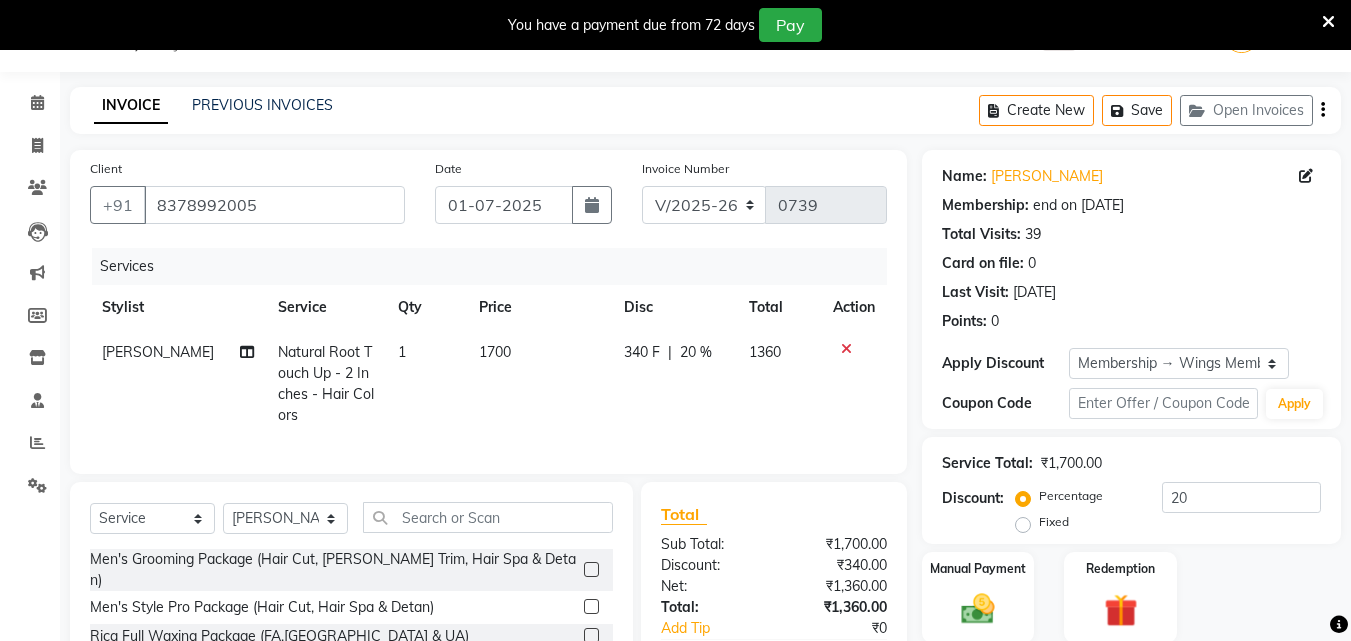click 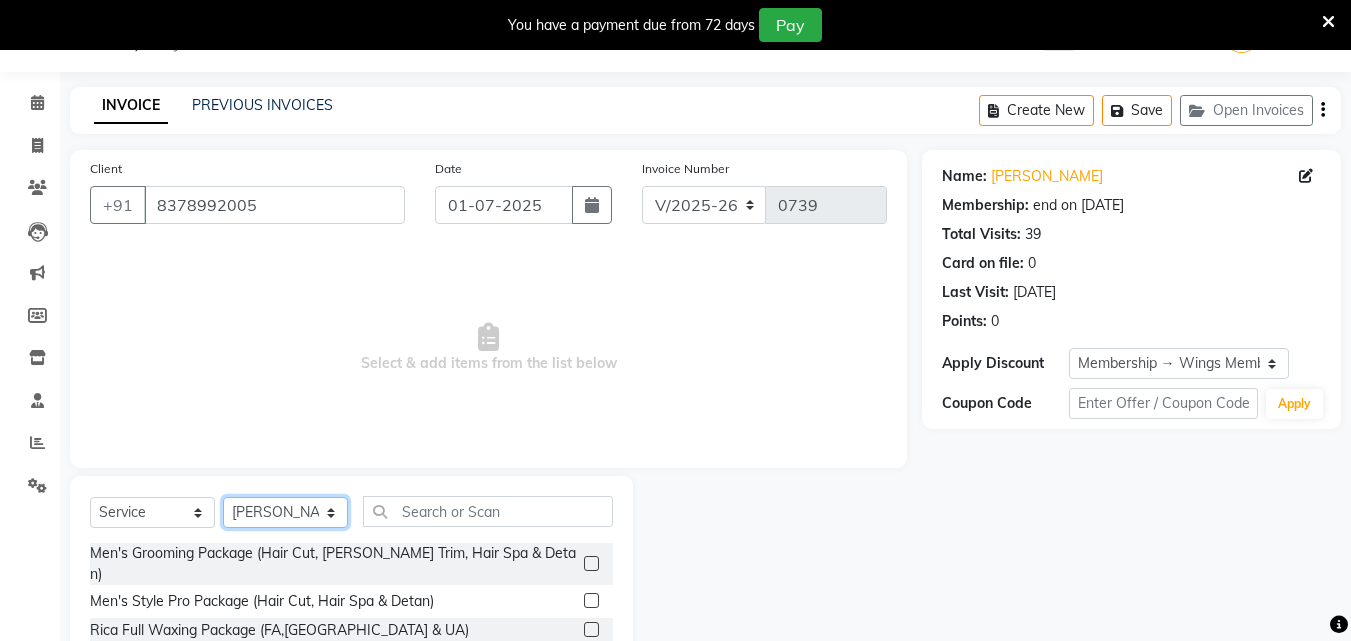 click on "Select Stylist [PERSON_NAME] [PERSON_NAME] [PERSON_NAME] [PERSON_NAME] Shruti Panda [PERSON_NAME]  Vishal Changdev [PERSON_NAME]" 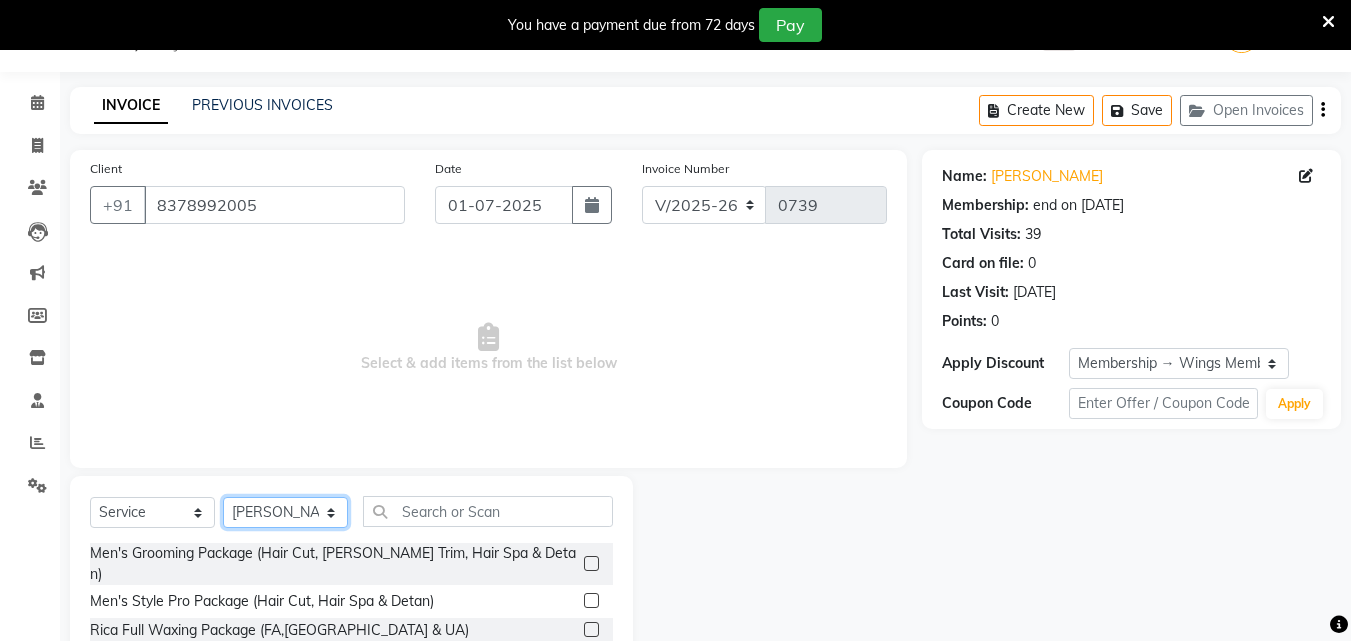 select on "82124" 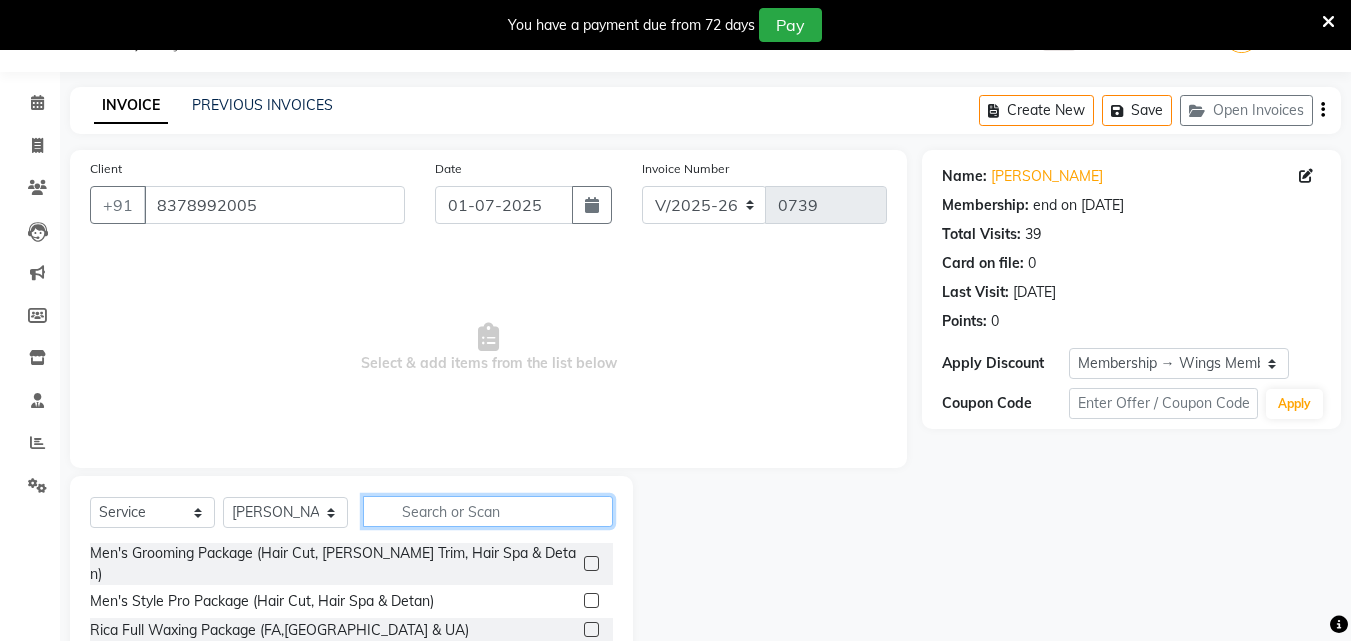 click 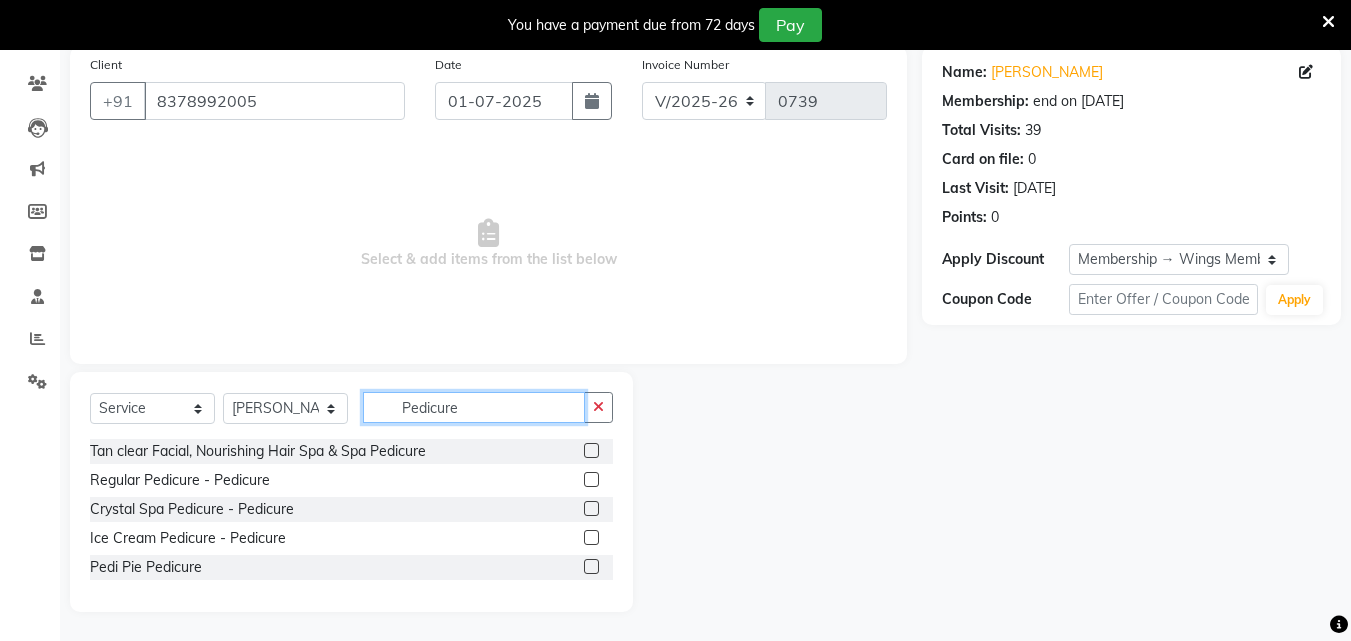 scroll, scrollTop: 155, scrollLeft: 0, axis: vertical 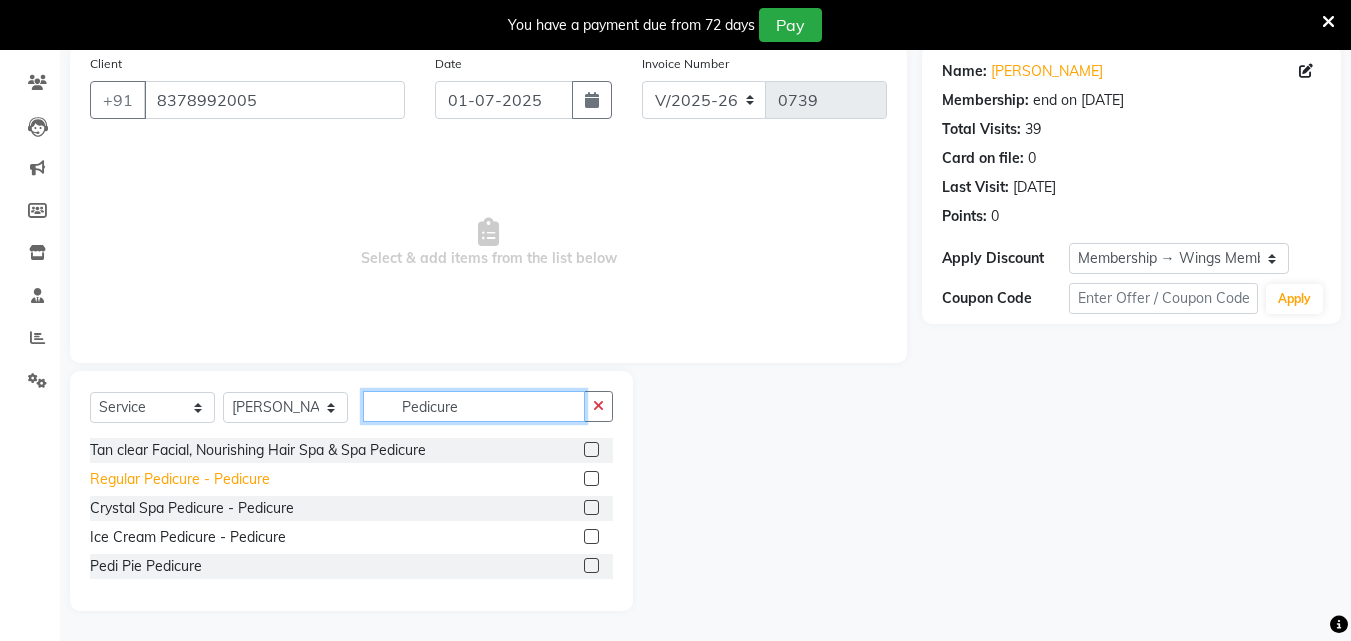 type on "Pedicure" 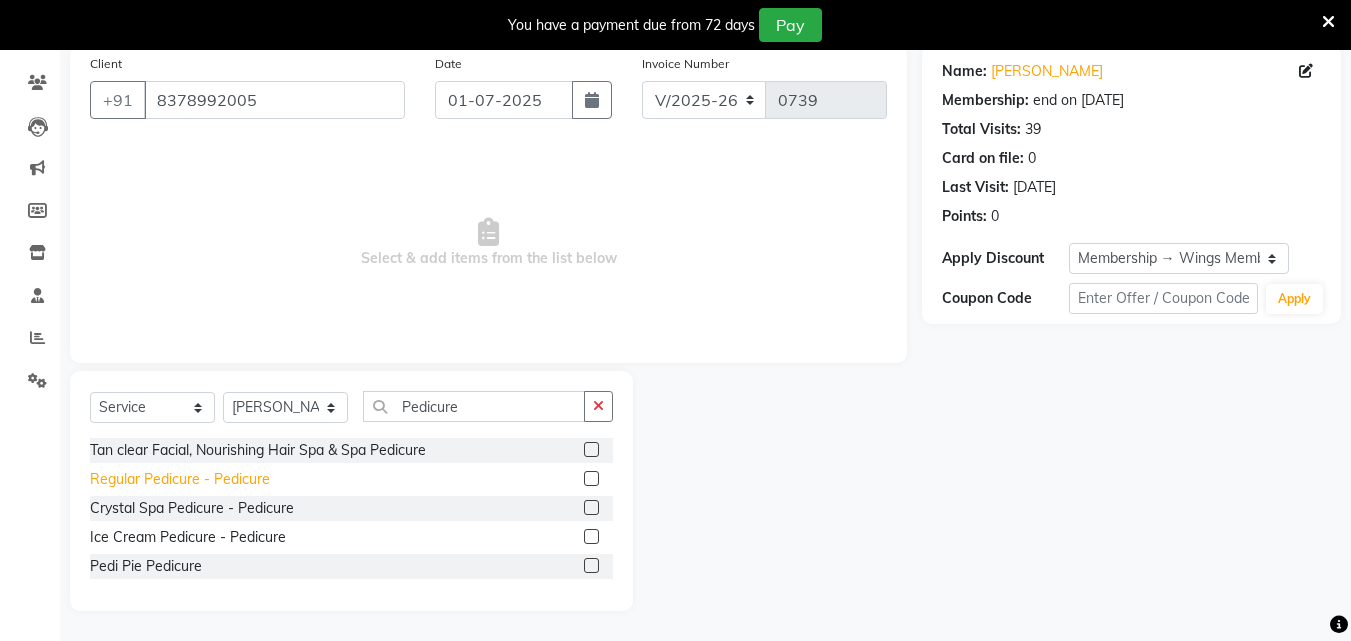 click on "Regular Pedicure - Pedicure" 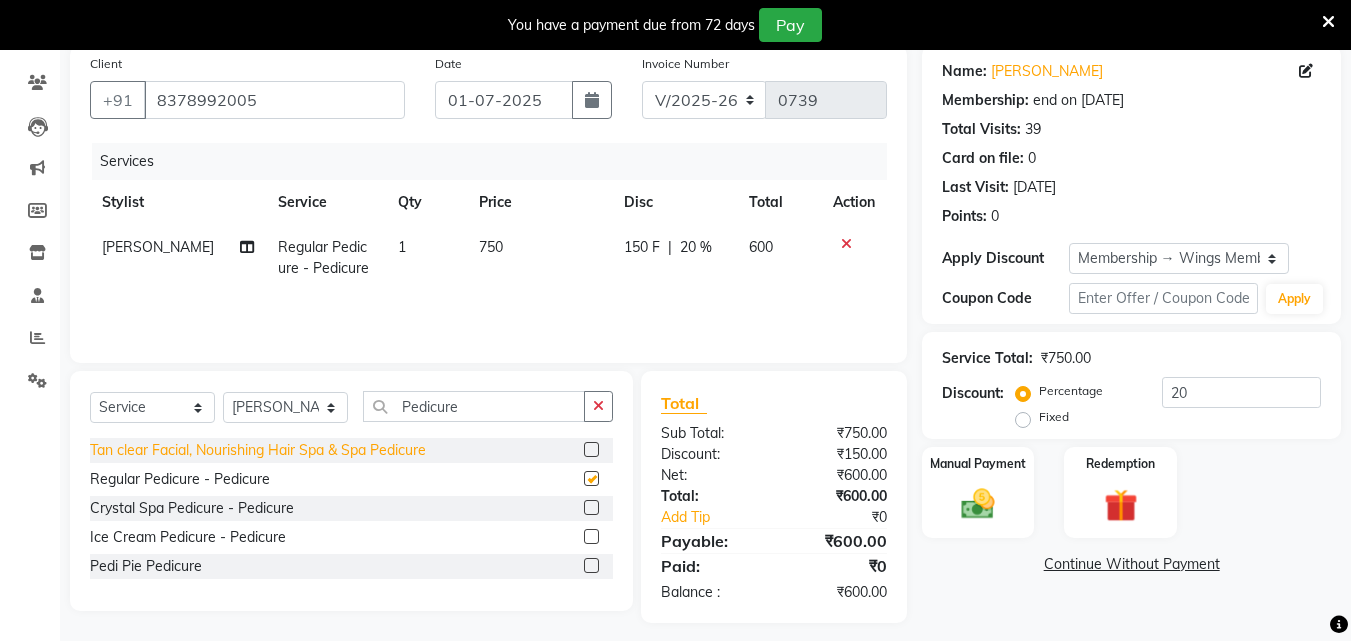checkbox on "false" 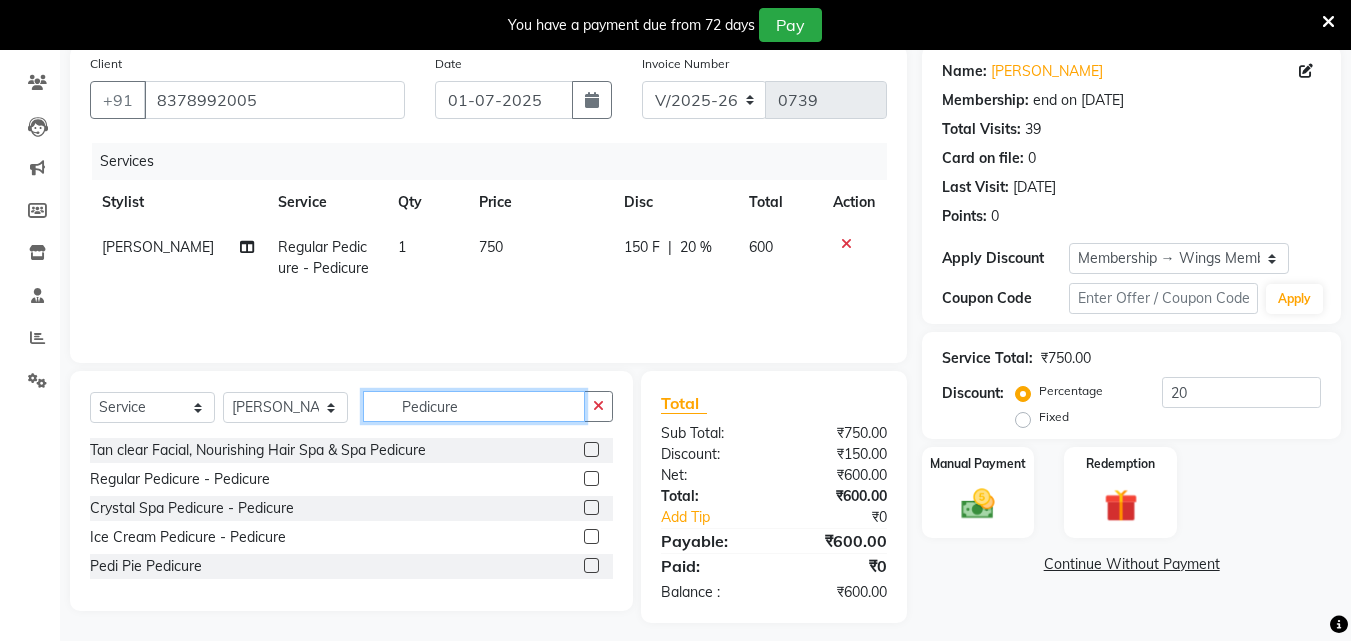 click on "Pedicure" 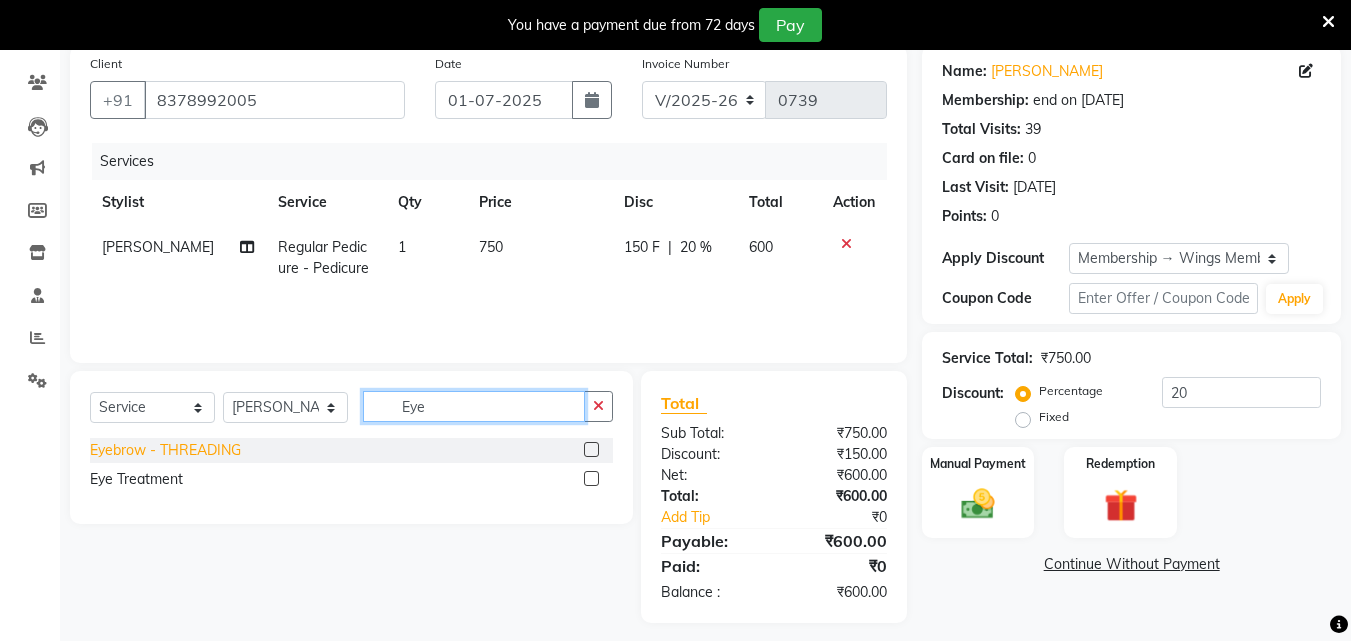 type on "Eye" 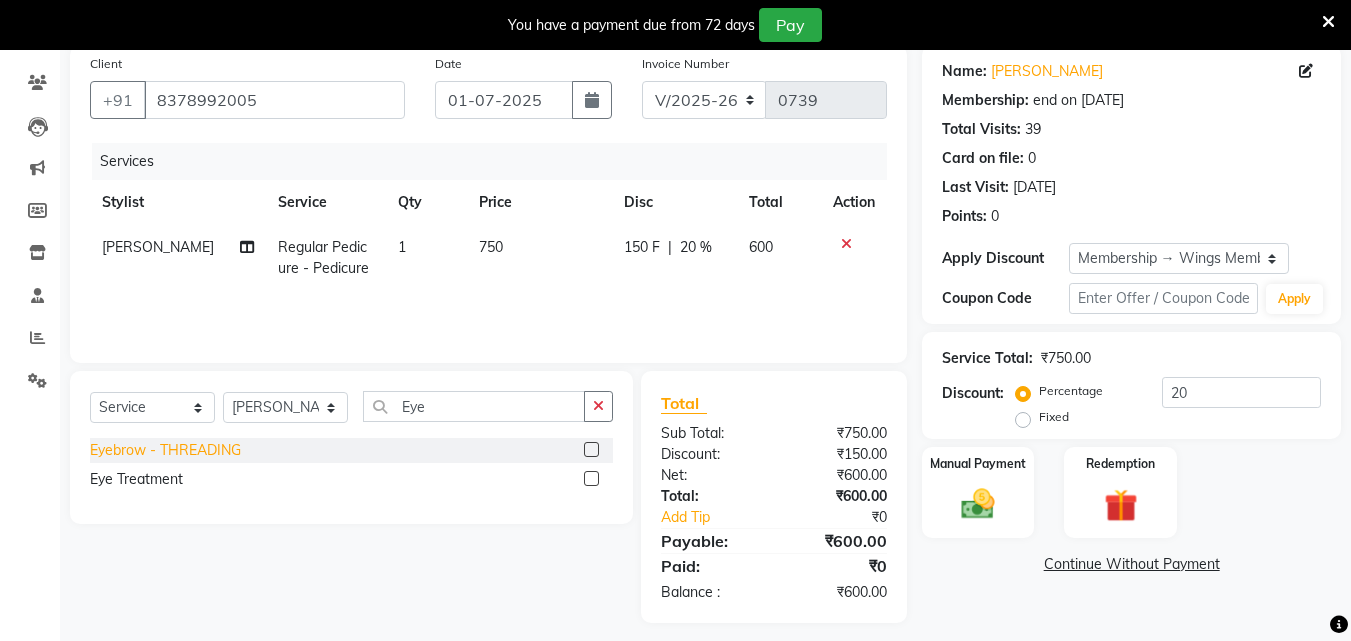 click on "Eyebrow  - THREADING" 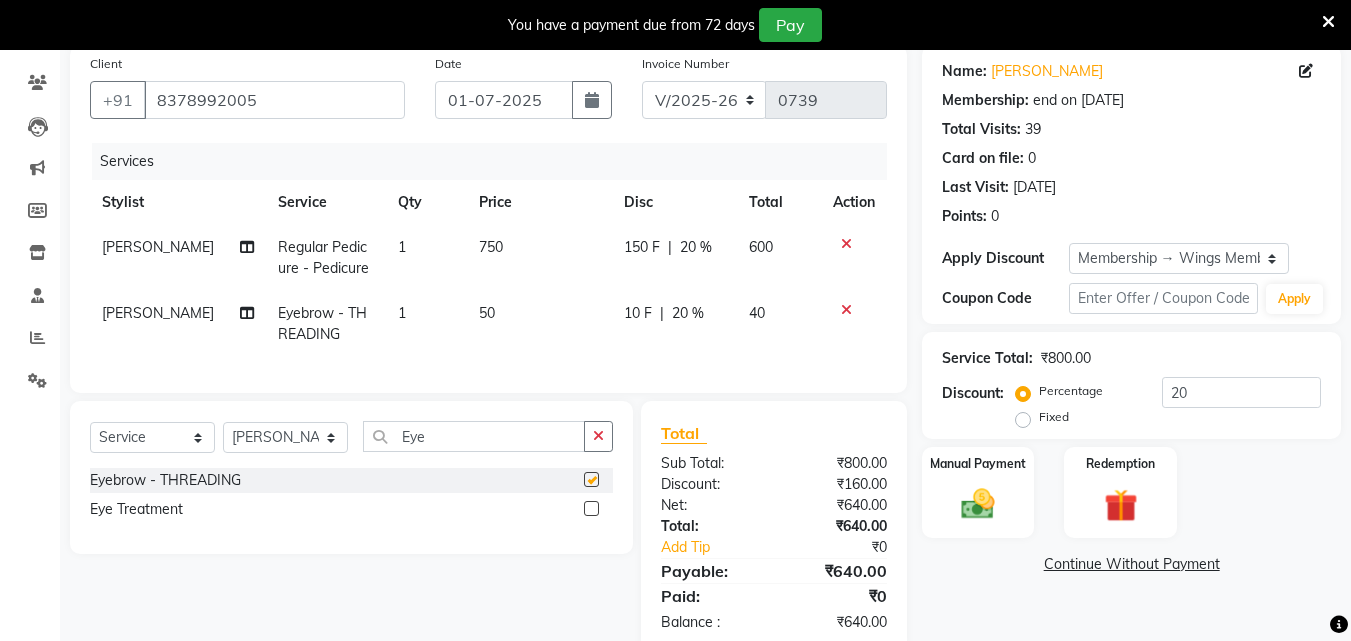 checkbox on "false" 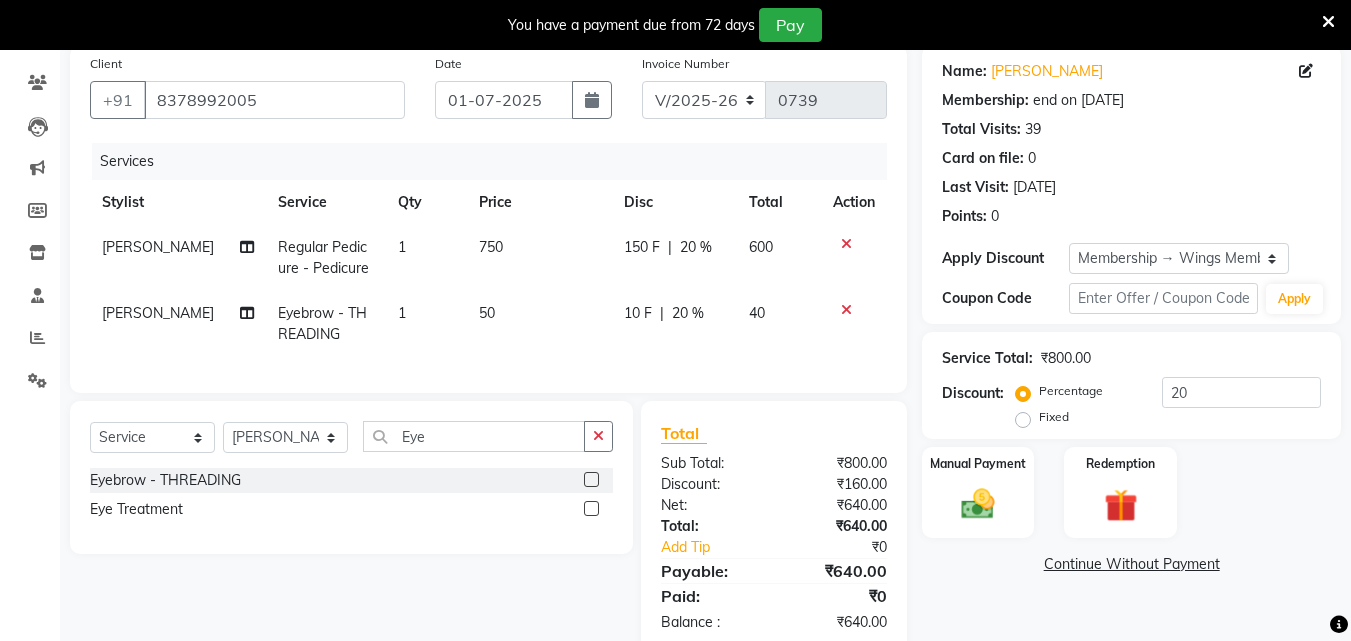 click on "20 %" 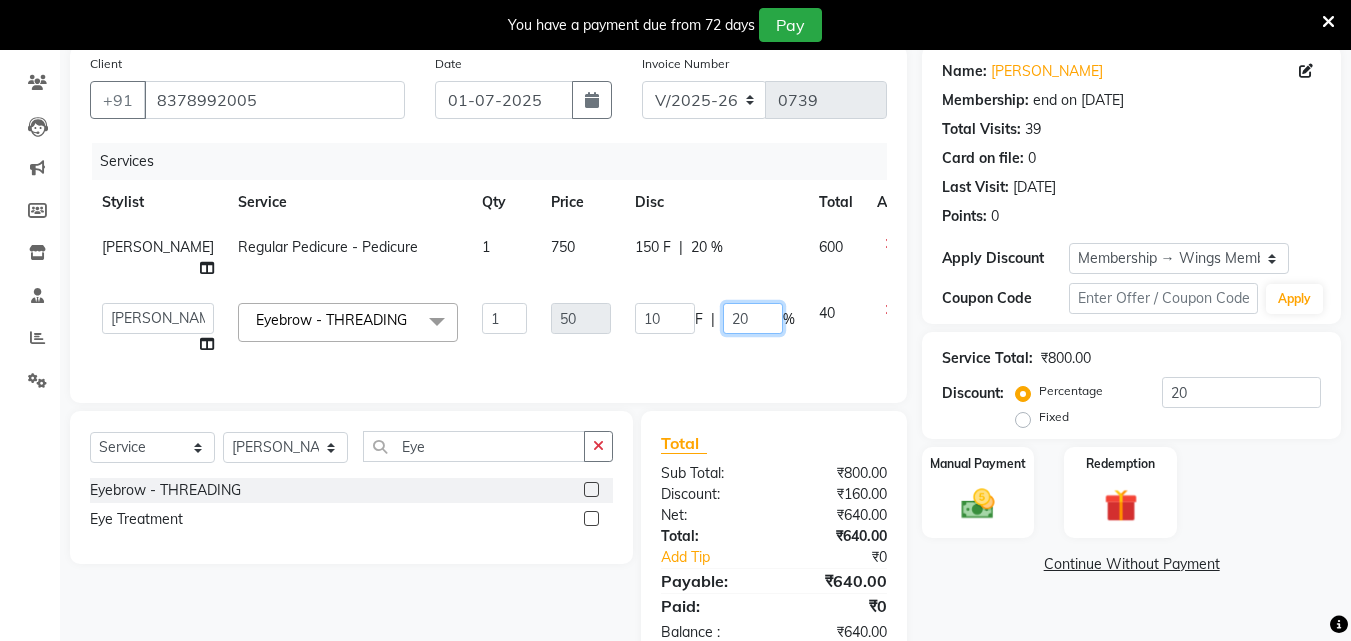 click on "20" 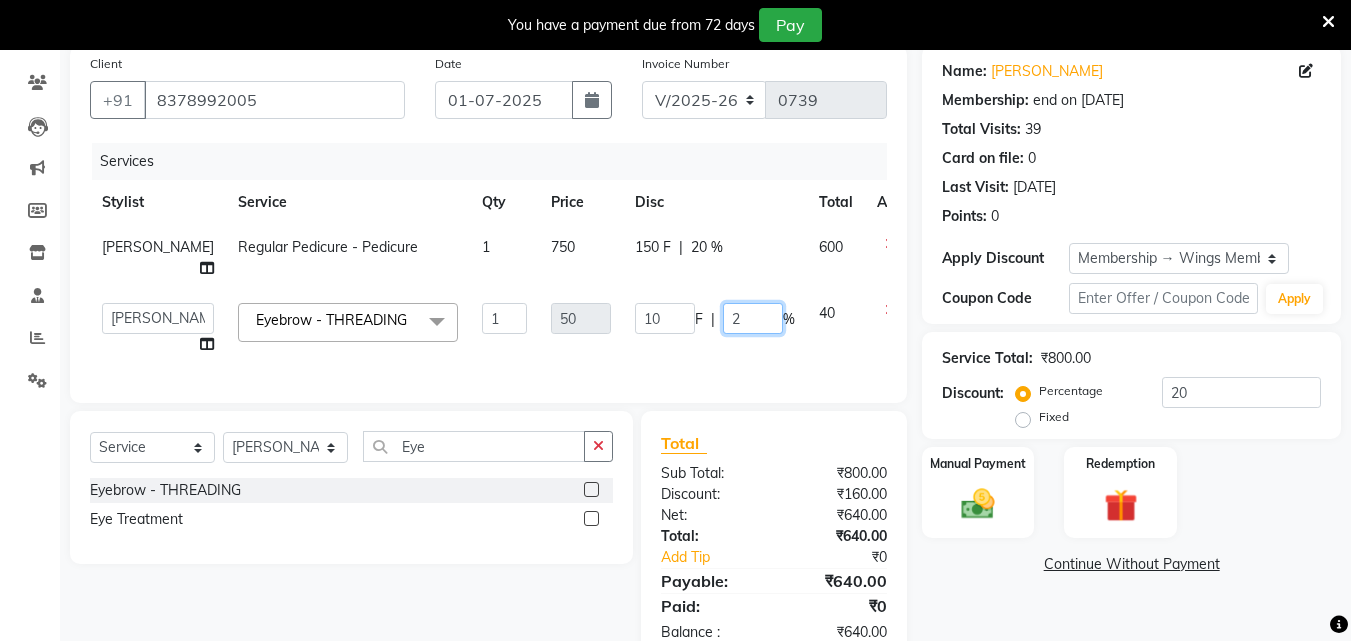 type 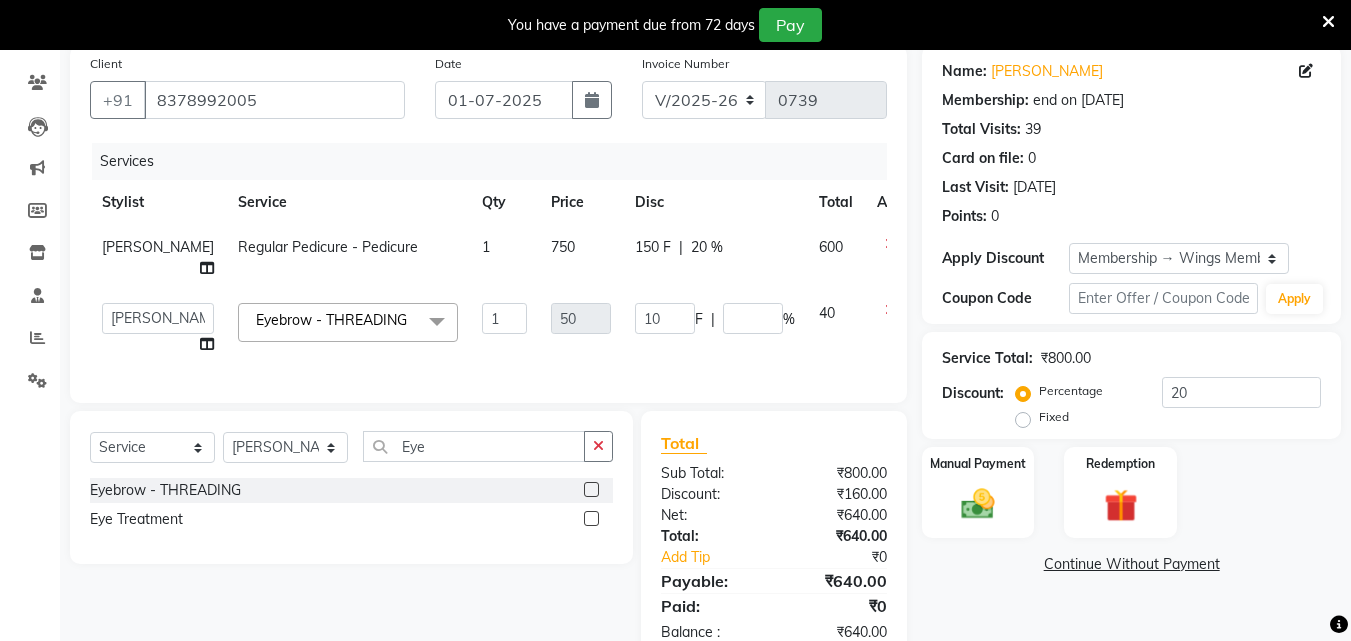 click on "Services Stylist Service Qty Price Disc Total Action Shruti Panda Regular Pedicure - Pedicure  1 750 150 F | 20 % 600  Aditya Jagtap   Aishwarya Kshirsagar   Minal Mehtar   Samarth Rathod   Shruti Panda   Umesh Chandane    Vishal Changdev Rokade   Eyebrow  - THREADING  x Men's Grooming Package (Hair Cut, Beard Trim, Hair Spa & Detan) Men's Style Pro Package (Hair Cut, Hair Spa & Detan) Rica Full Waxing Package (FA,FL & UA) Tan clear Facial, Nourishing Hair Spa & Spa Pedicure  Gel Full Waxing Package (FA,FL,UA) Men's Hair Cut, Wash & Beard Styling  Hair Cut - Female (Wash & Styling) - Hair Styling  - 1 Hair Cut - Male (Wash & Styling  - Hair Styling  - 3 Hair Cut - Male (Without Wash) - Hair Styling  Kids Hair Cut - Boy (Without Wash) - Hair Styling  - 4 Beard Trim / Styling - Hair Styling  Clean Shave Fringe Hair Cut Wash & Plain Dry - Upto Neck - Hair Styling  - 5 Wash & Plain Dry - Upto Shoulder - Hair Styling  - 6 Wash & Plain Dry - Upto Mid Back - Hair Styling  - 7 Tongs - Upto Mid Back - Hair Styling 1" 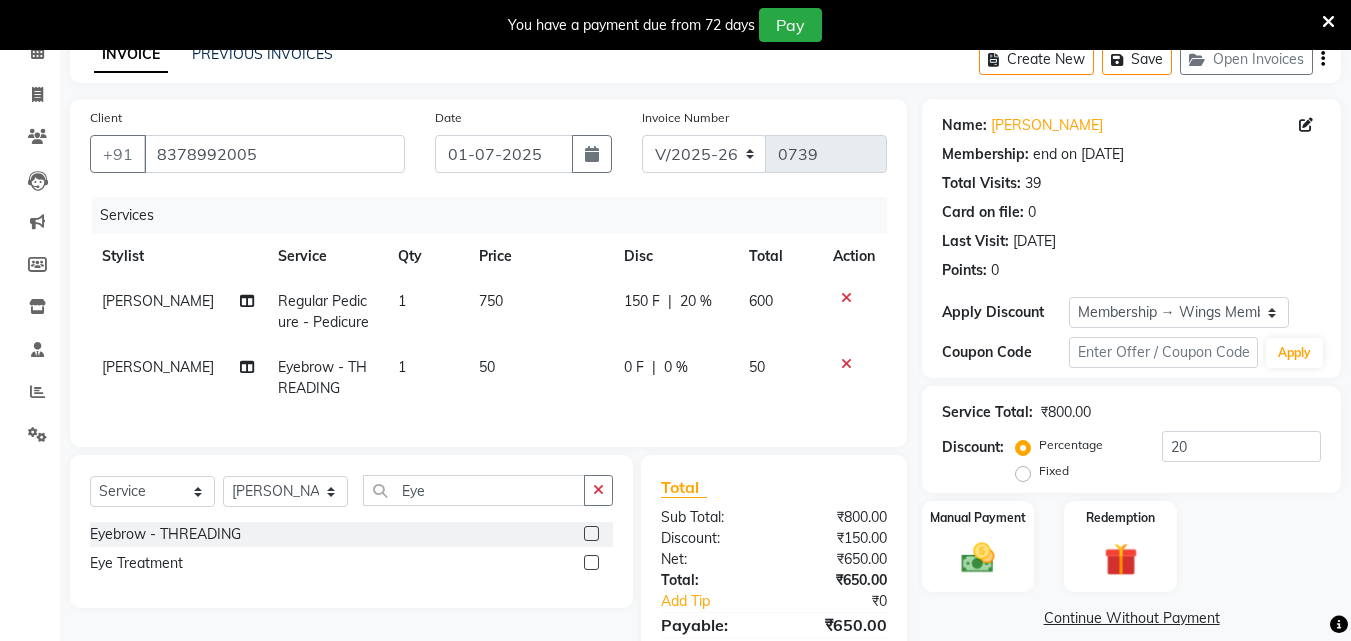 scroll, scrollTop: 212, scrollLeft: 0, axis: vertical 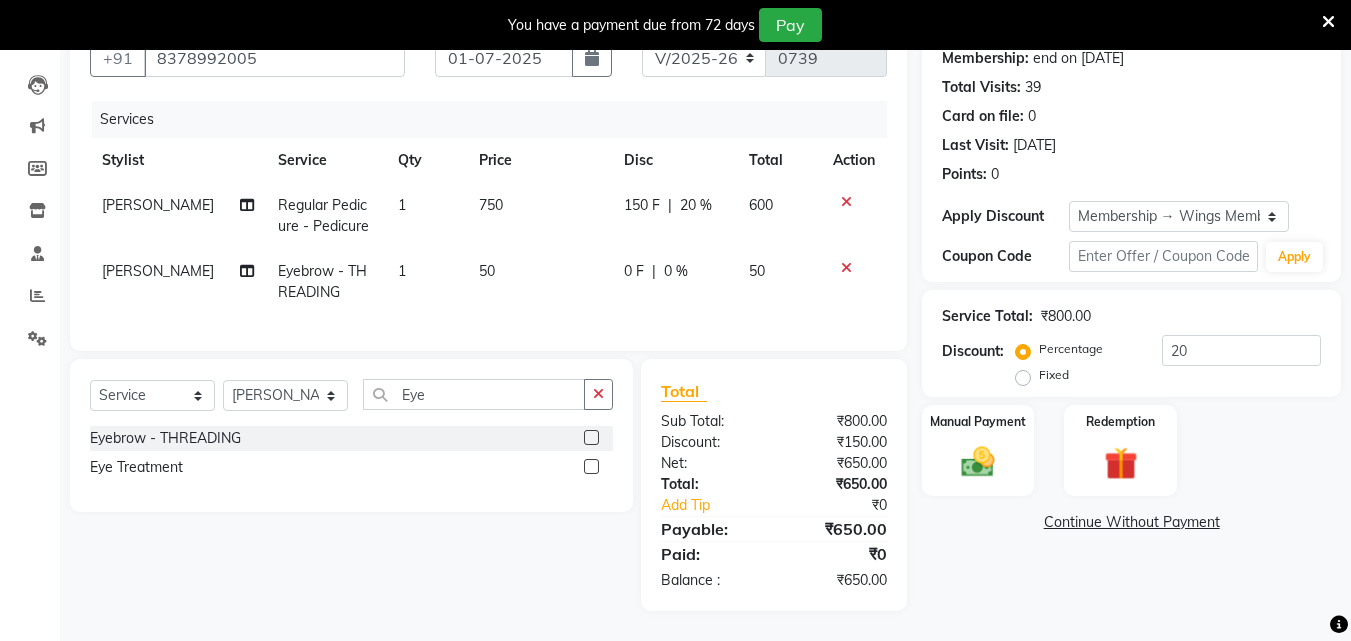 click 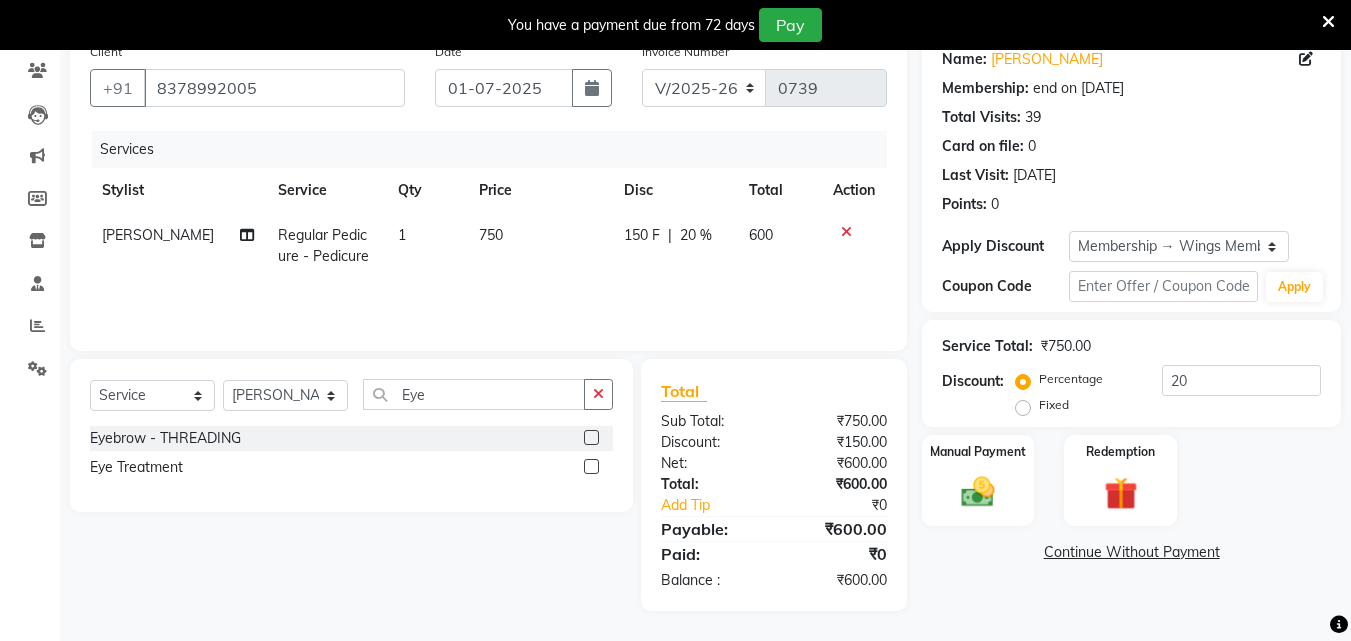 scroll, scrollTop: 167, scrollLeft: 0, axis: vertical 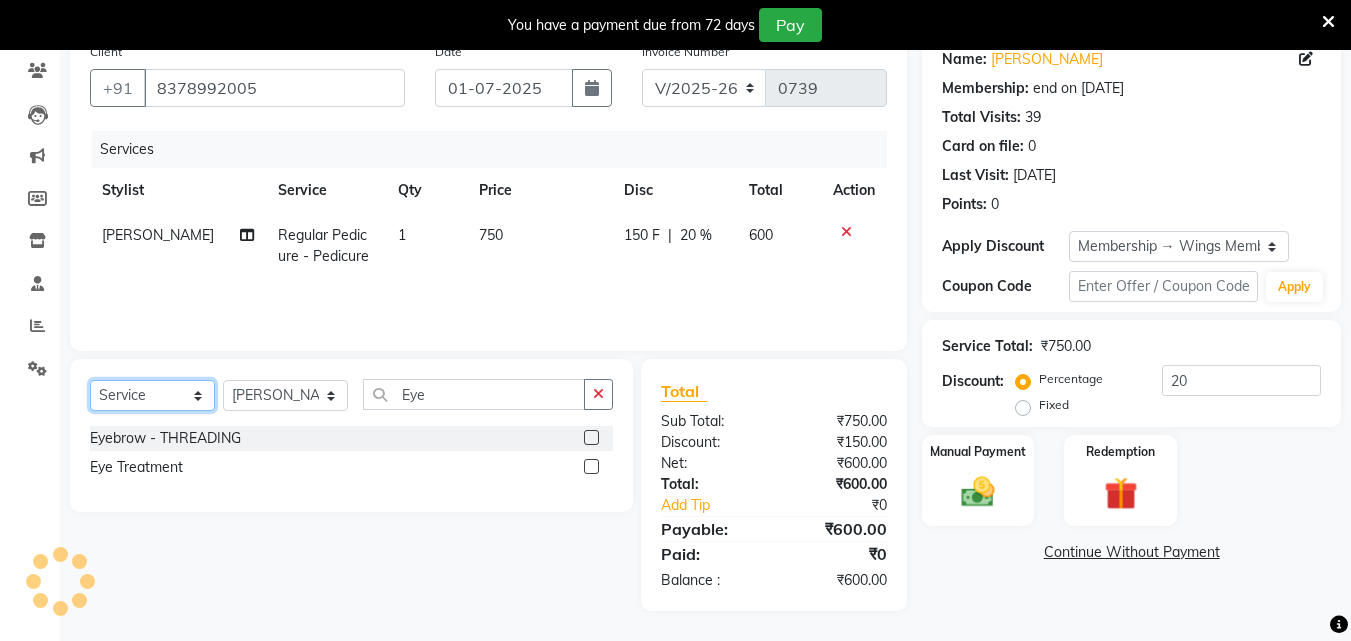 click on "Select  Service  Product  Membership  Package Voucher Prepaid Gift Card" 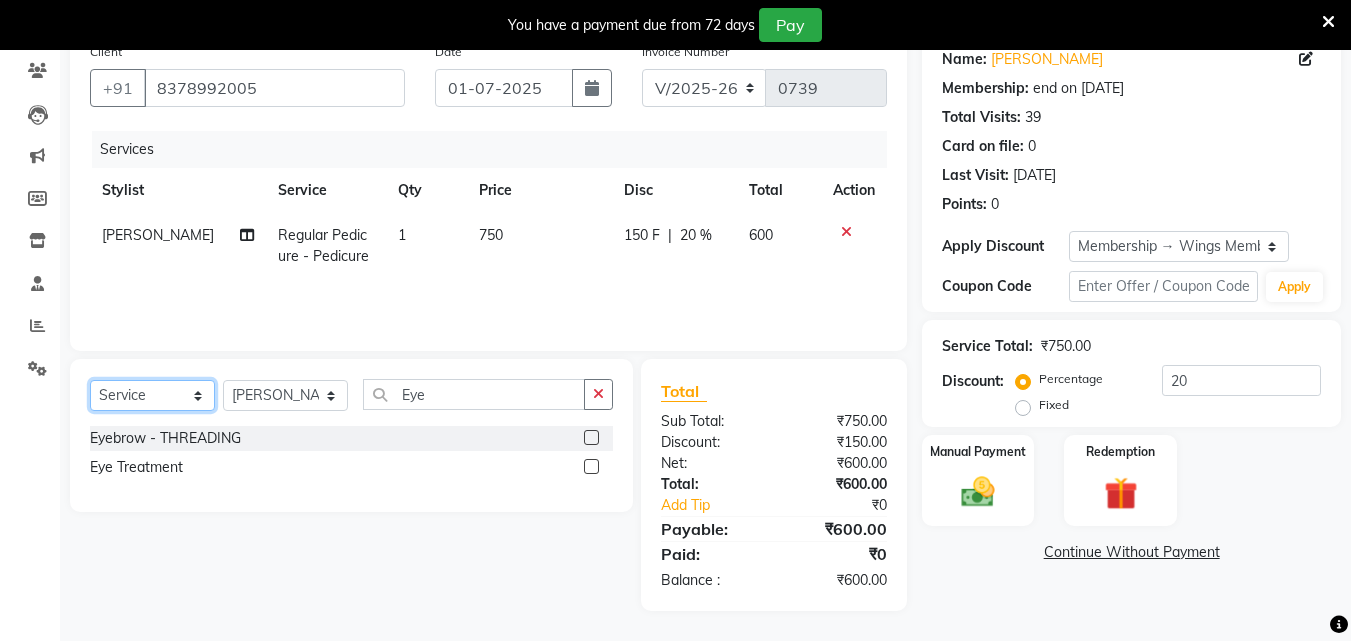 select on "product" 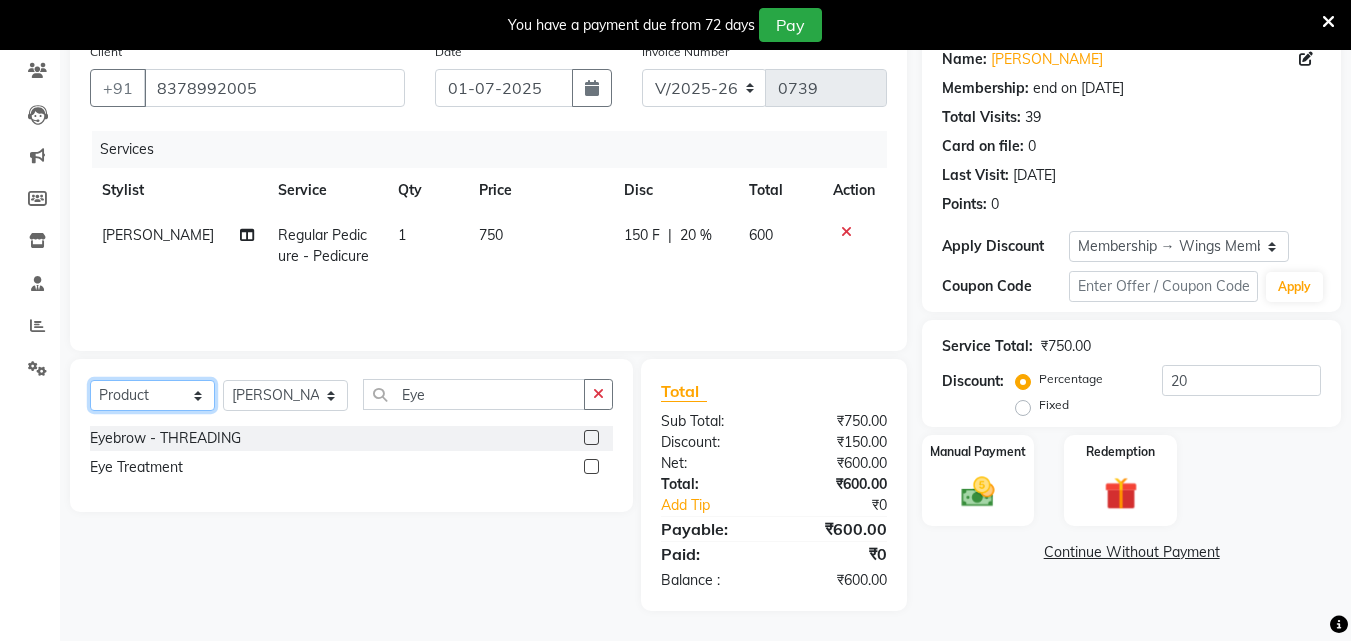 click on "Select  Service  Product  Membership  Package Voucher Prepaid Gift Card" 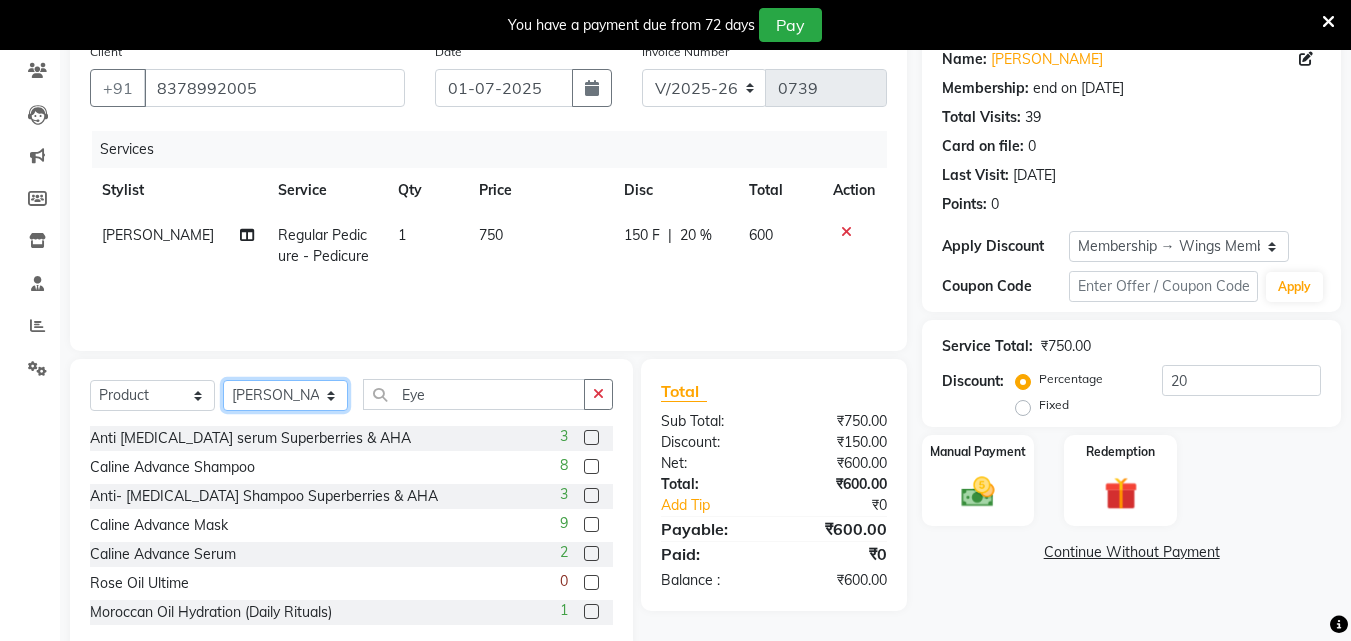 click on "Select Stylist [PERSON_NAME] [PERSON_NAME] [PERSON_NAME] [PERSON_NAME] Shruti Panda [PERSON_NAME]  Vishal Changdev [PERSON_NAME]" 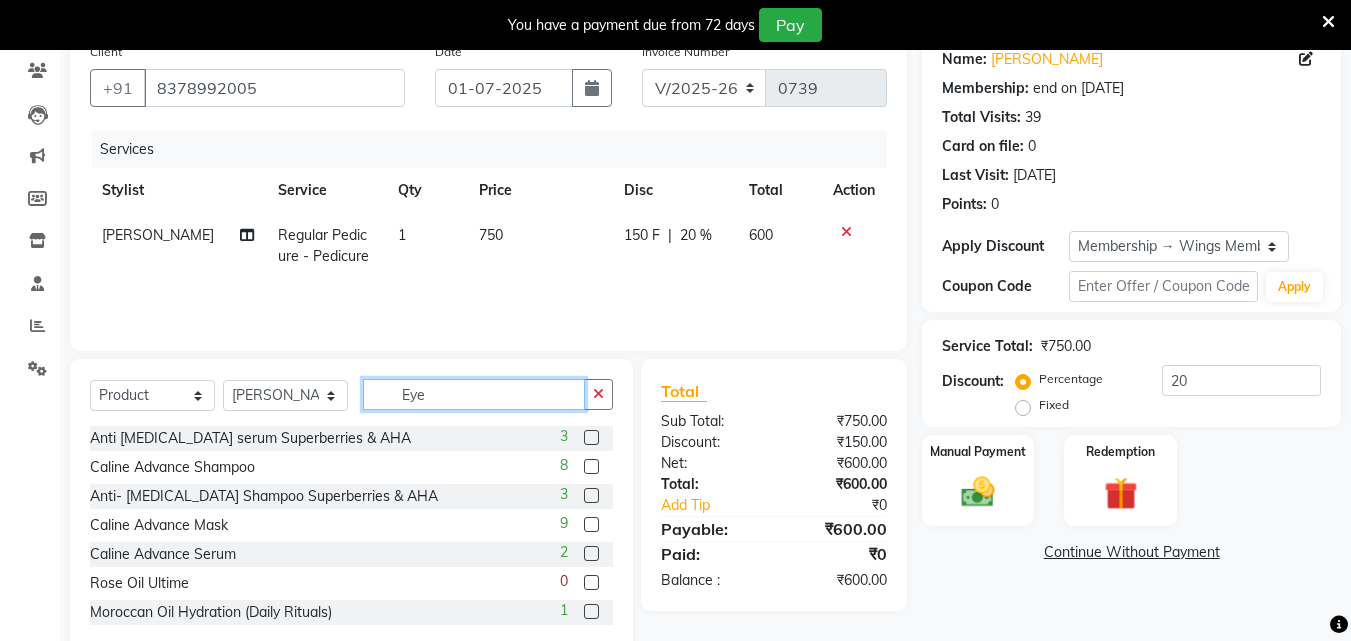 click on "Eye" 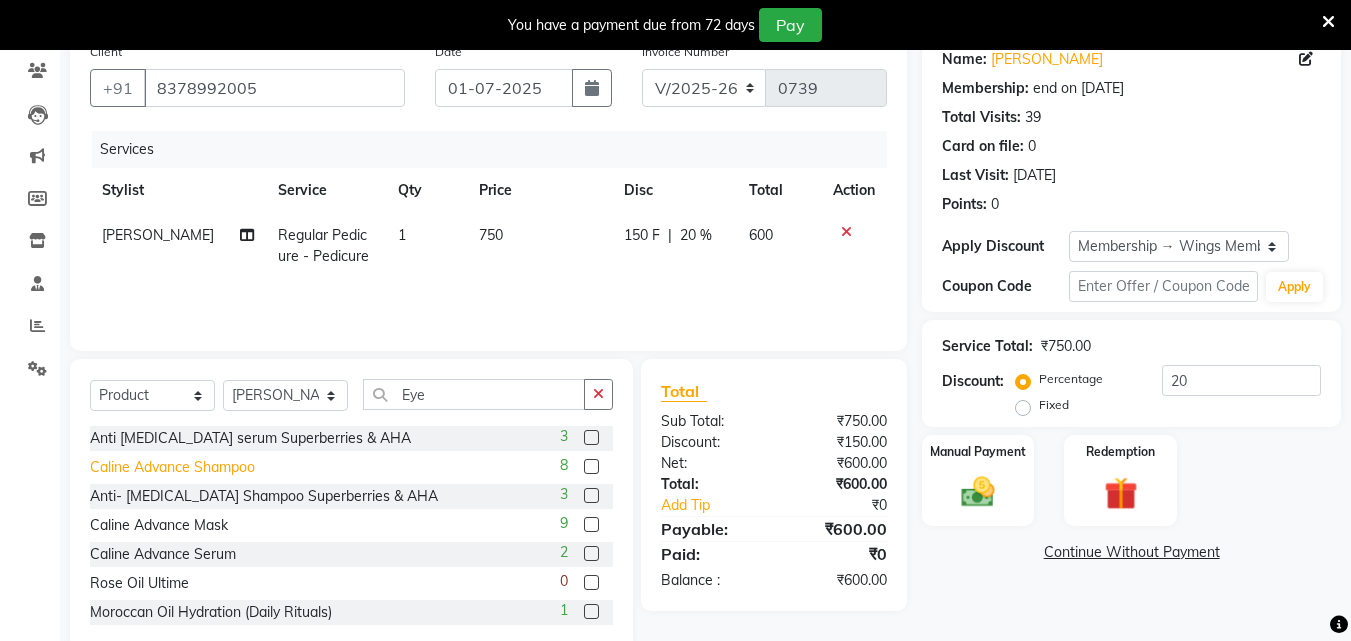 click on "Caline Advance Shampoo" 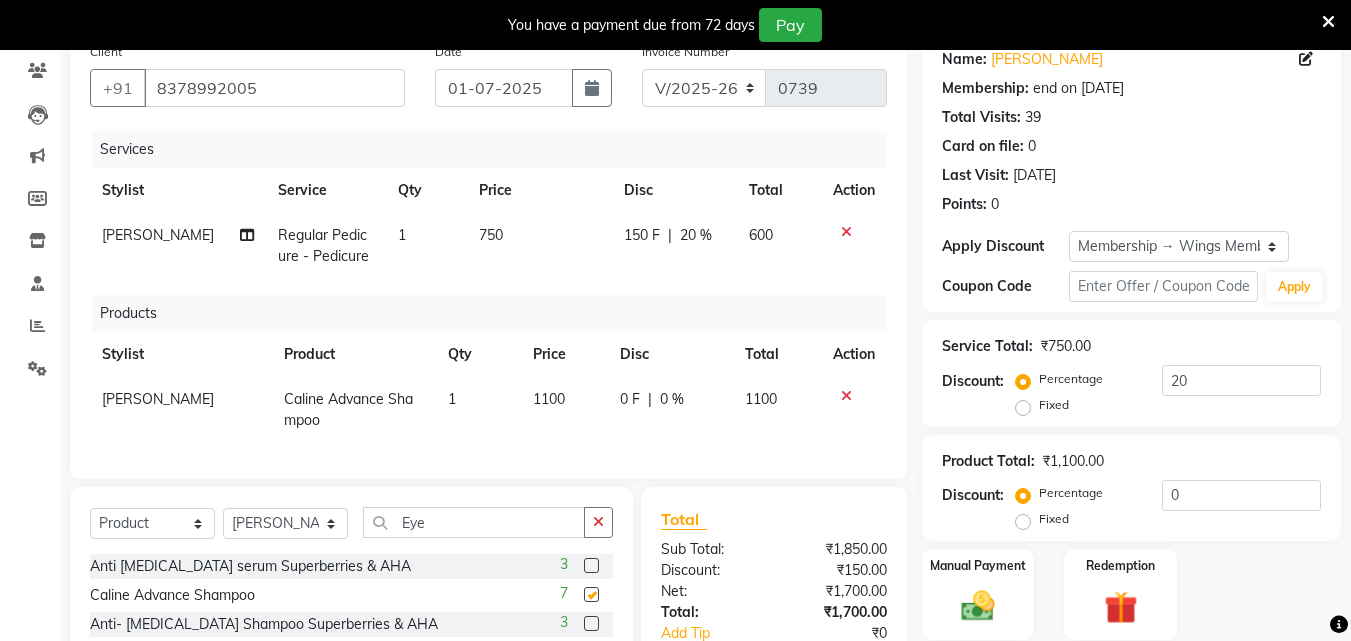 checkbox on "false" 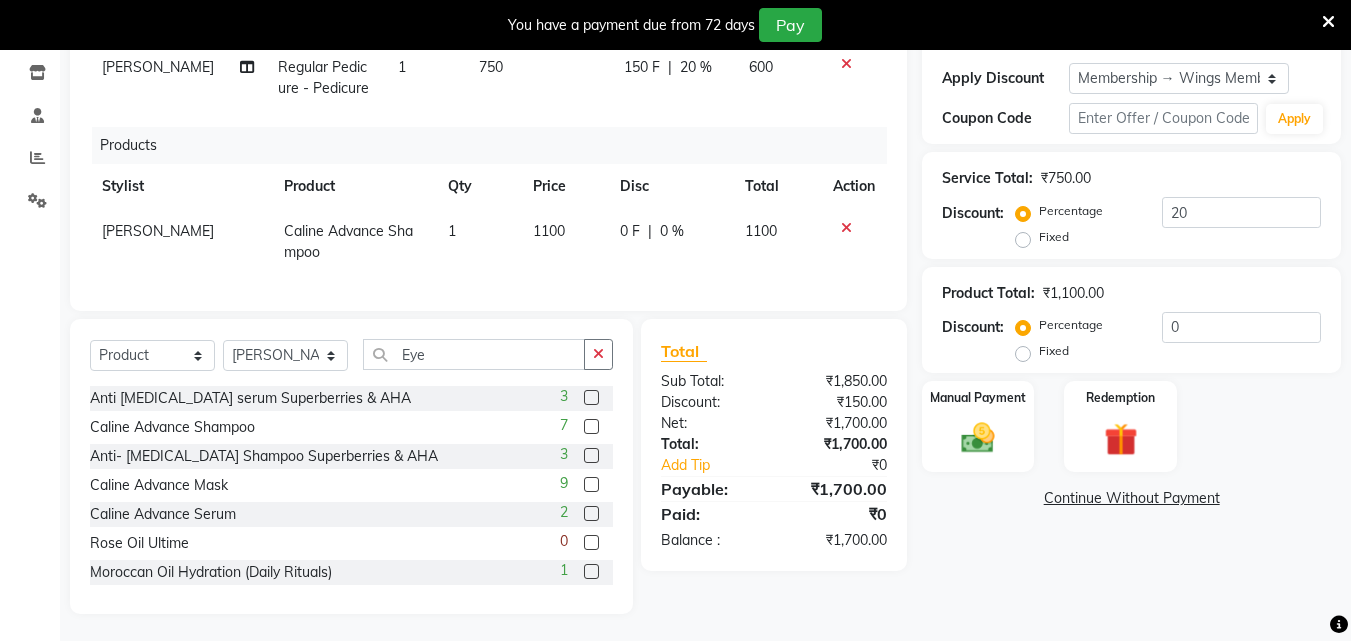 scroll, scrollTop: 353, scrollLeft: 0, axis: vertical 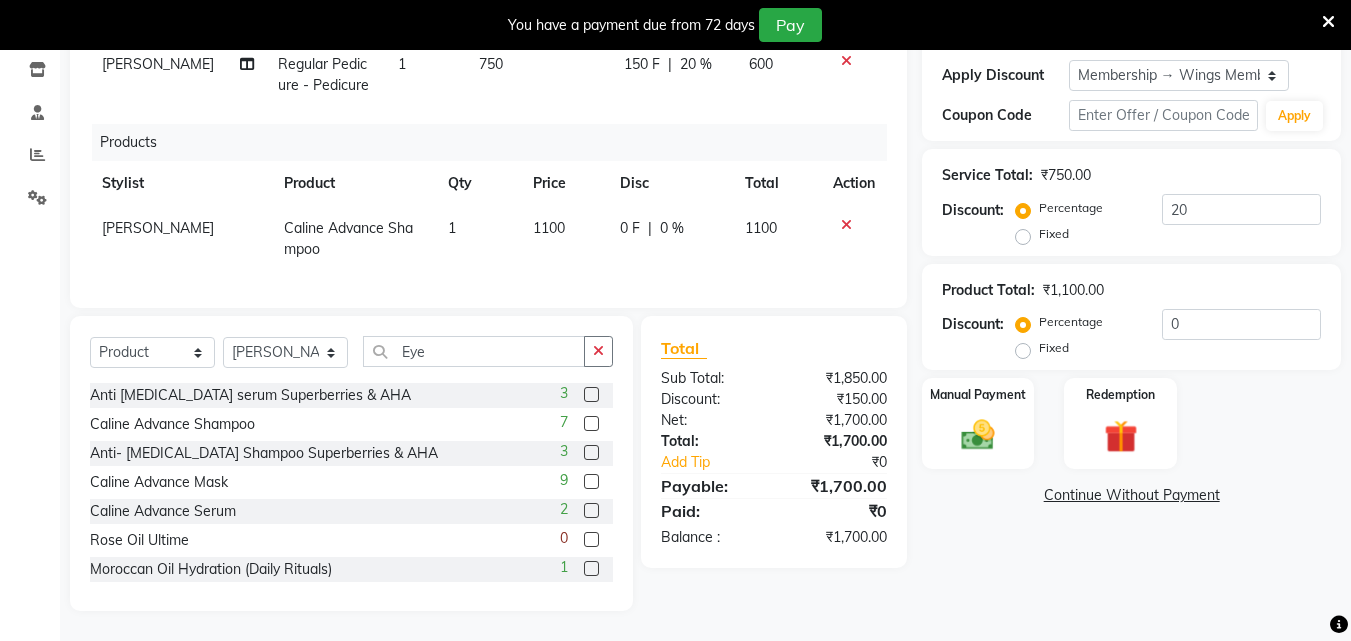 click on "0 %" 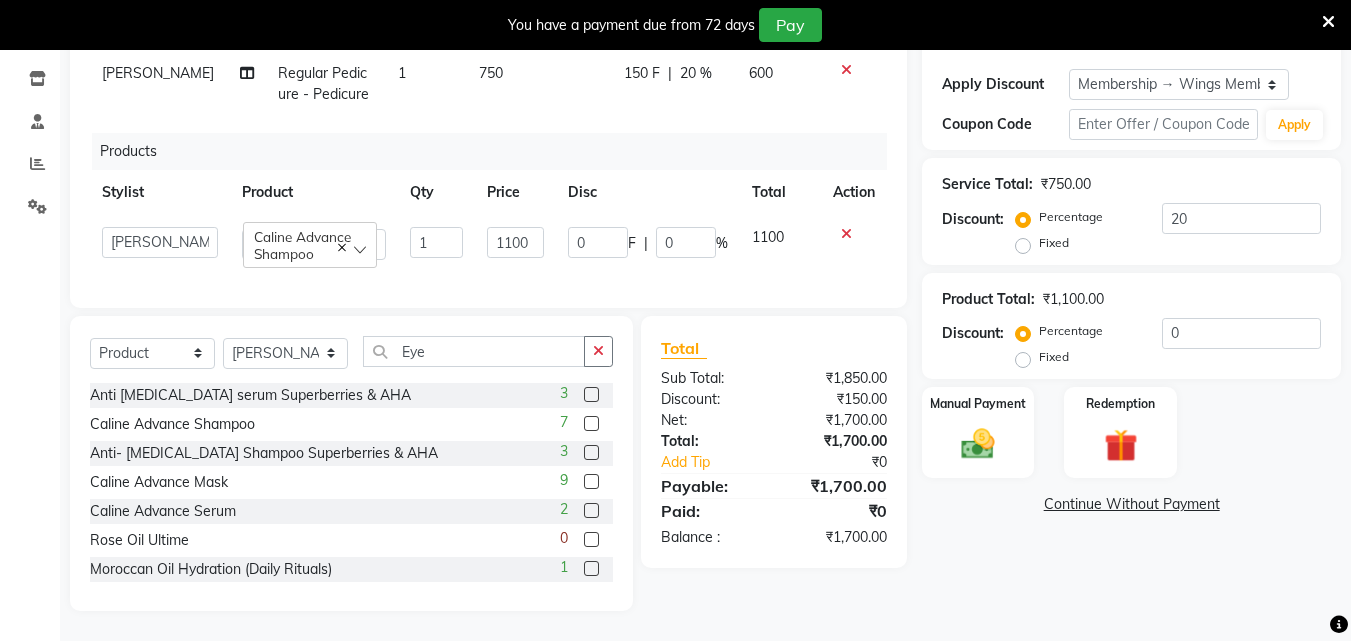 scroll, scrollTop: 344, scrollLeft: 0, axis: vertical 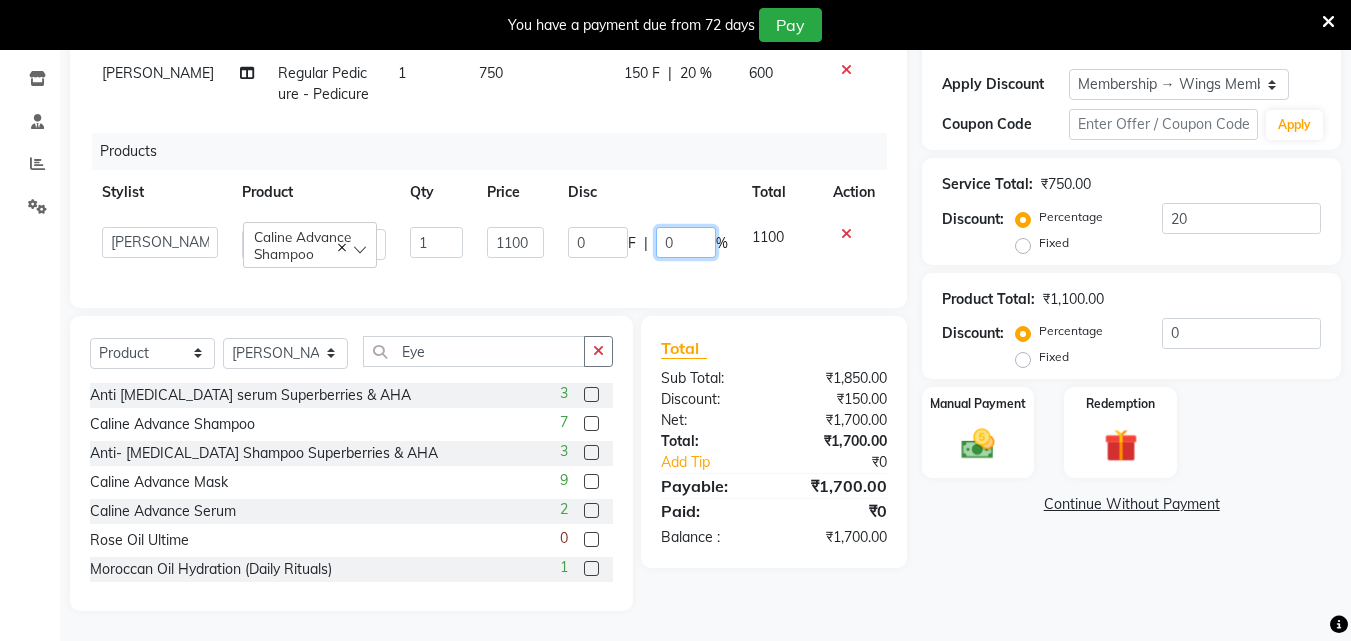 click on "0" 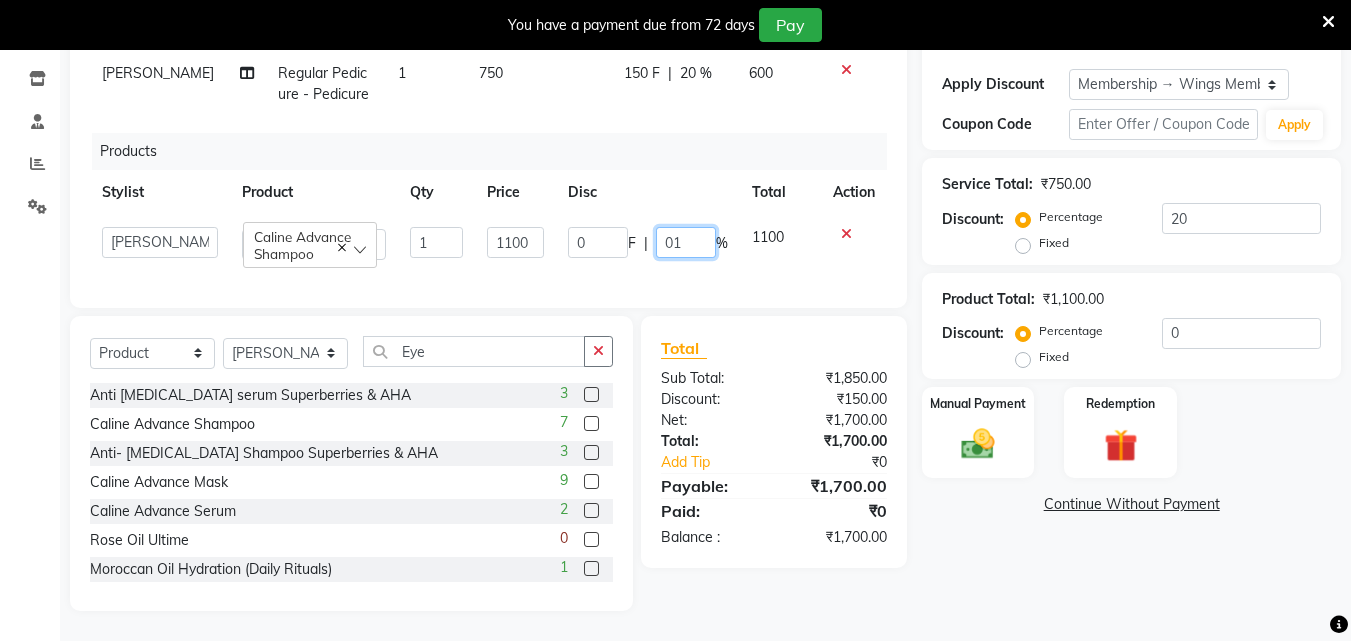 type on "010" 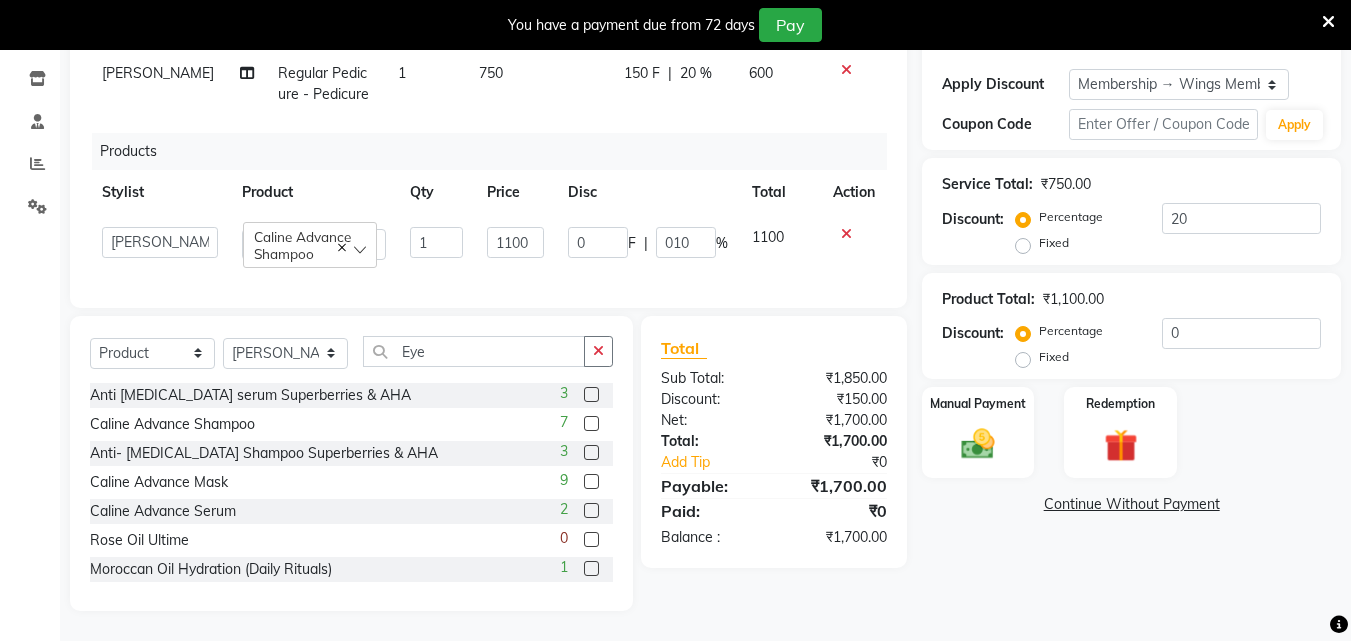click on "Products" 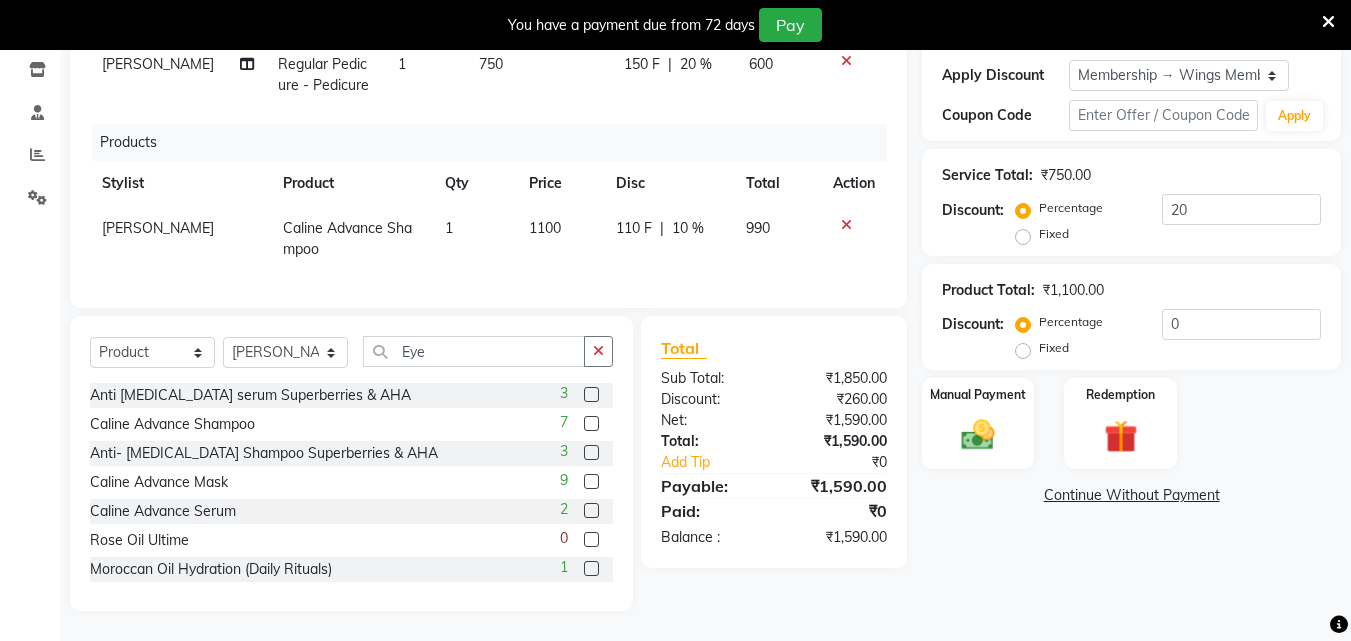 scroll, scrollTop: 353, scrollLeft: 0, axis: vertical 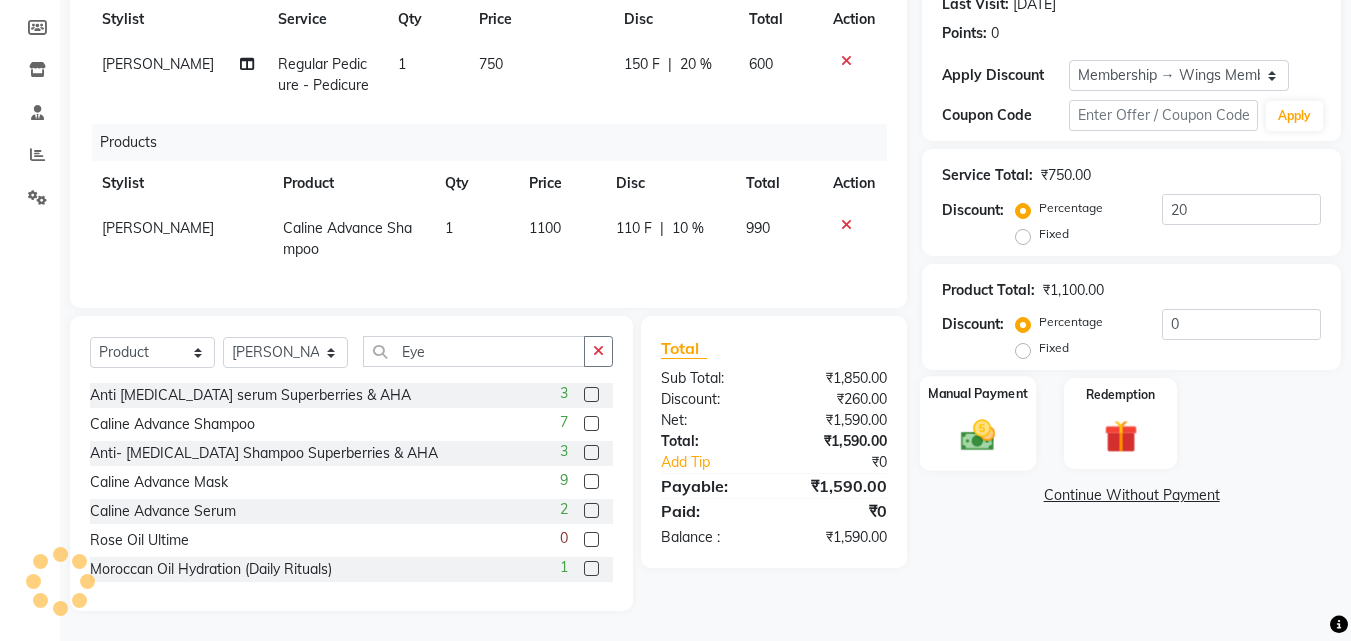 click on "Manual Payment" 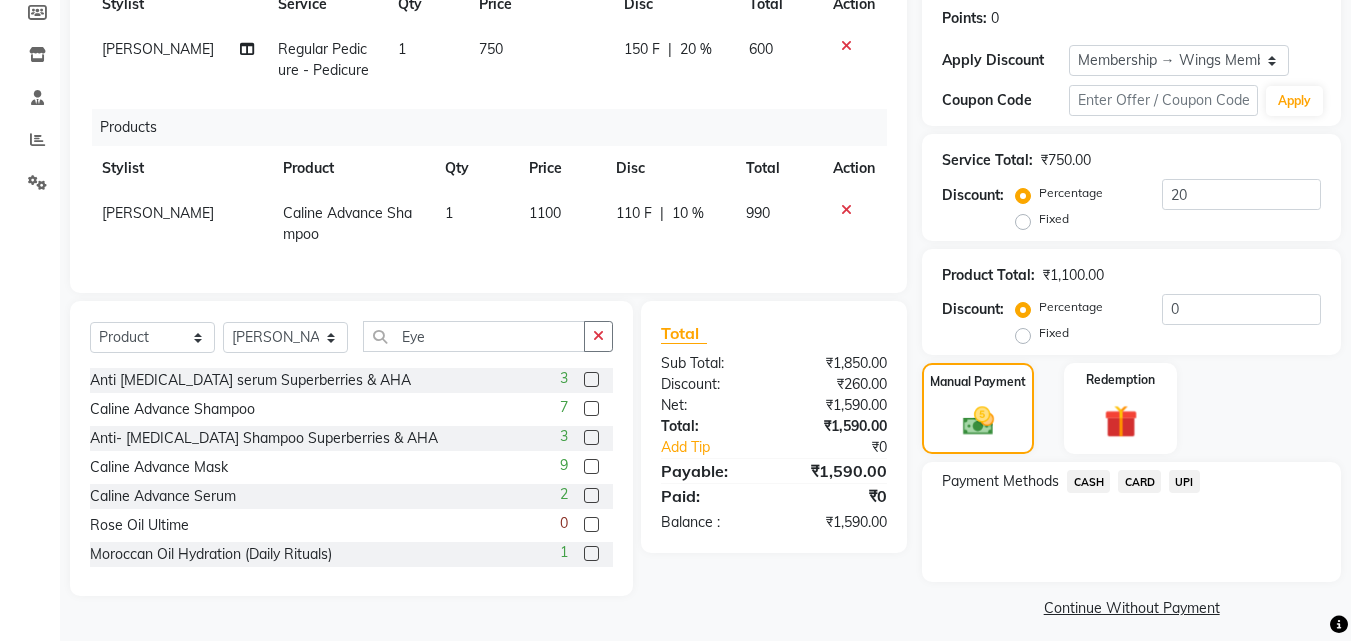 click on "UPI" 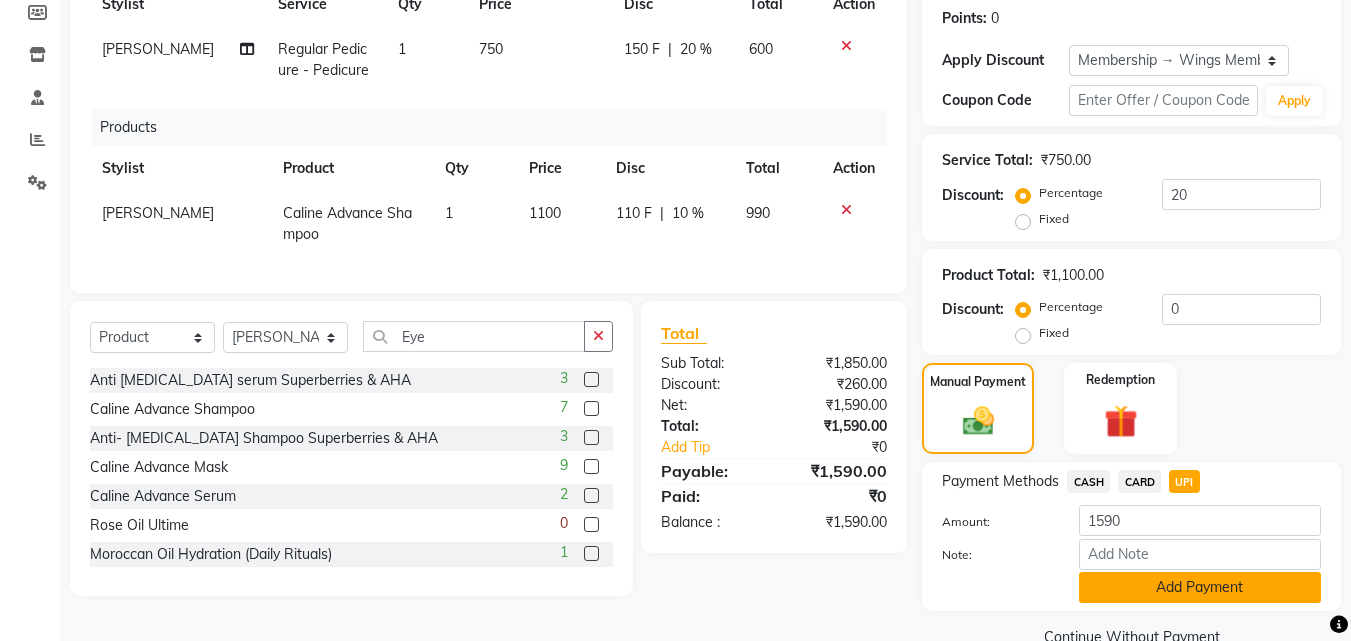 click on "Add Payment" 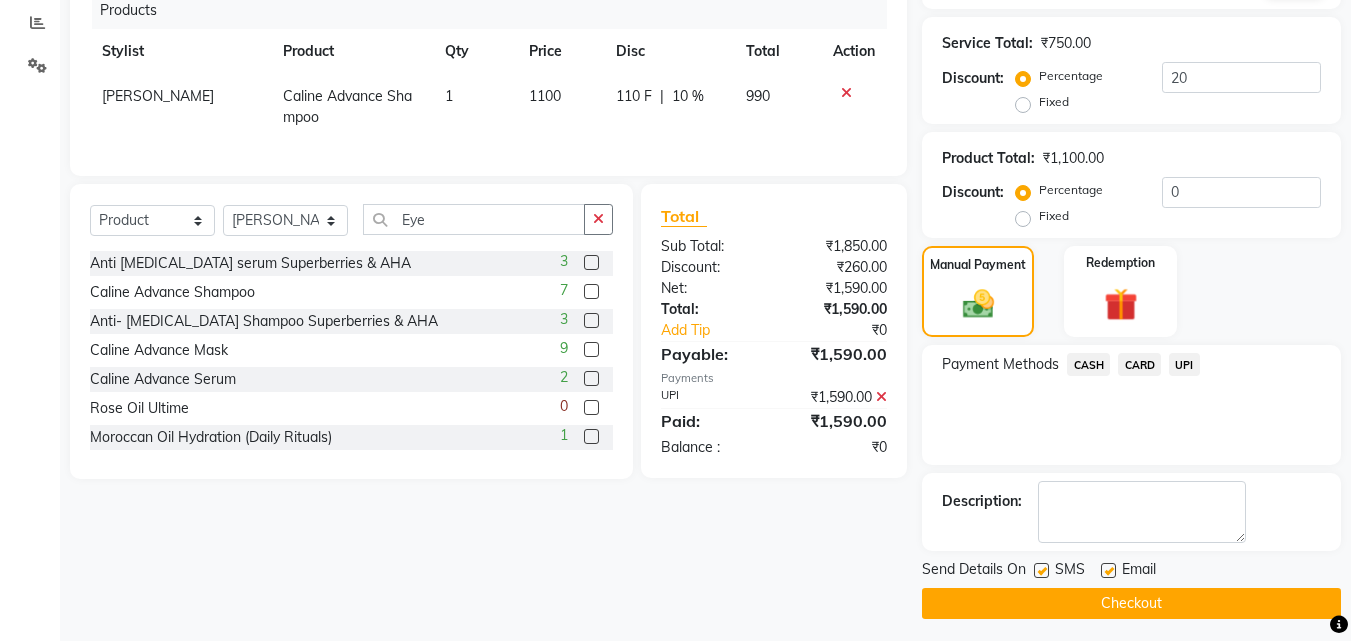 scroll, scrollTop: 428, scrollLeft: 0, axis: vertical 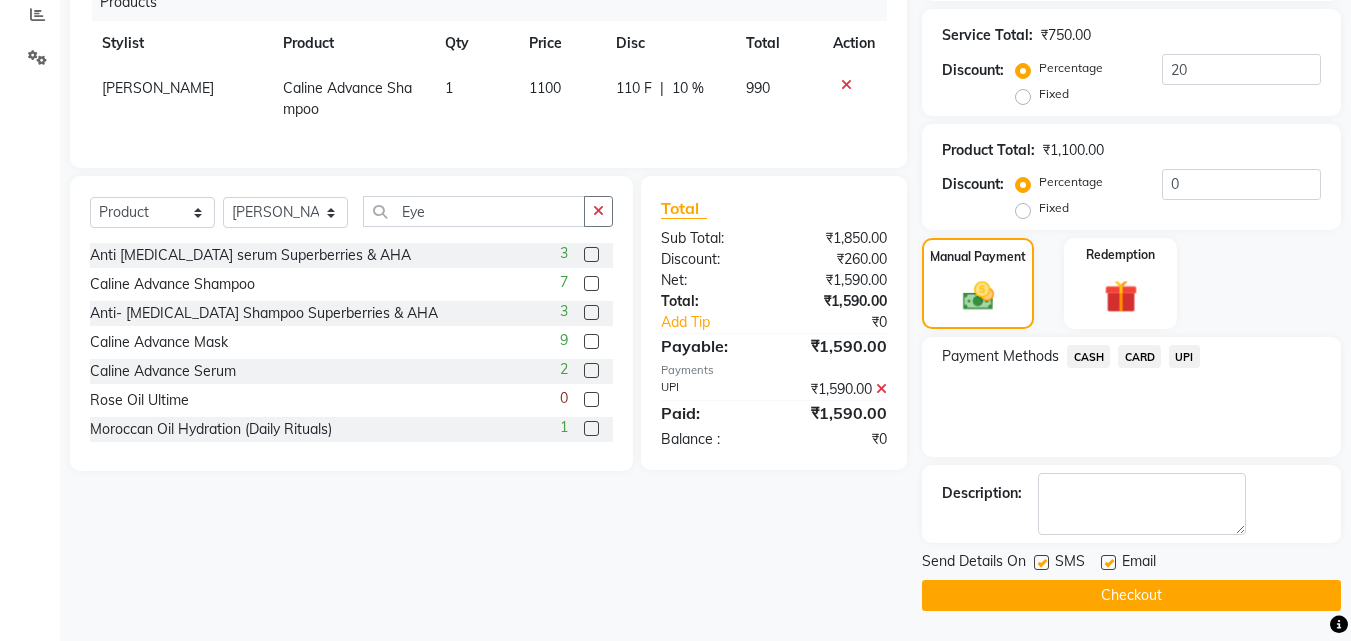click on "Checkout" 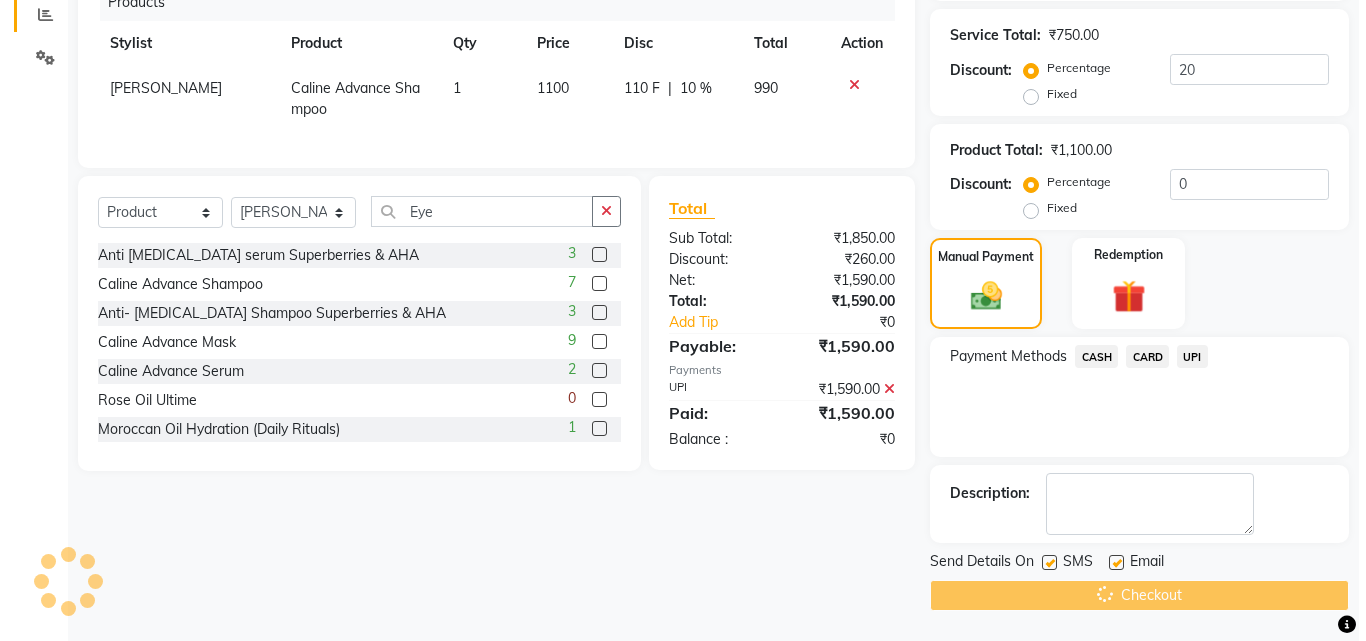 scroll, scrollTop: 0, scrollLeft: 0, axis: both 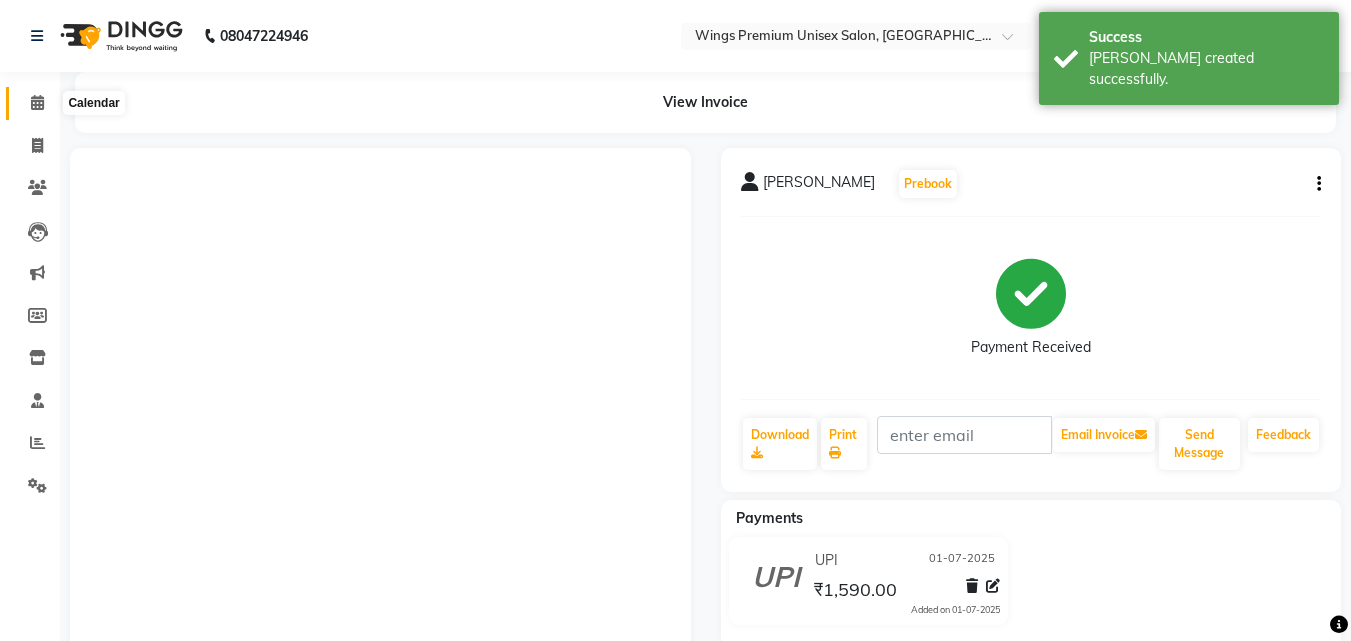click 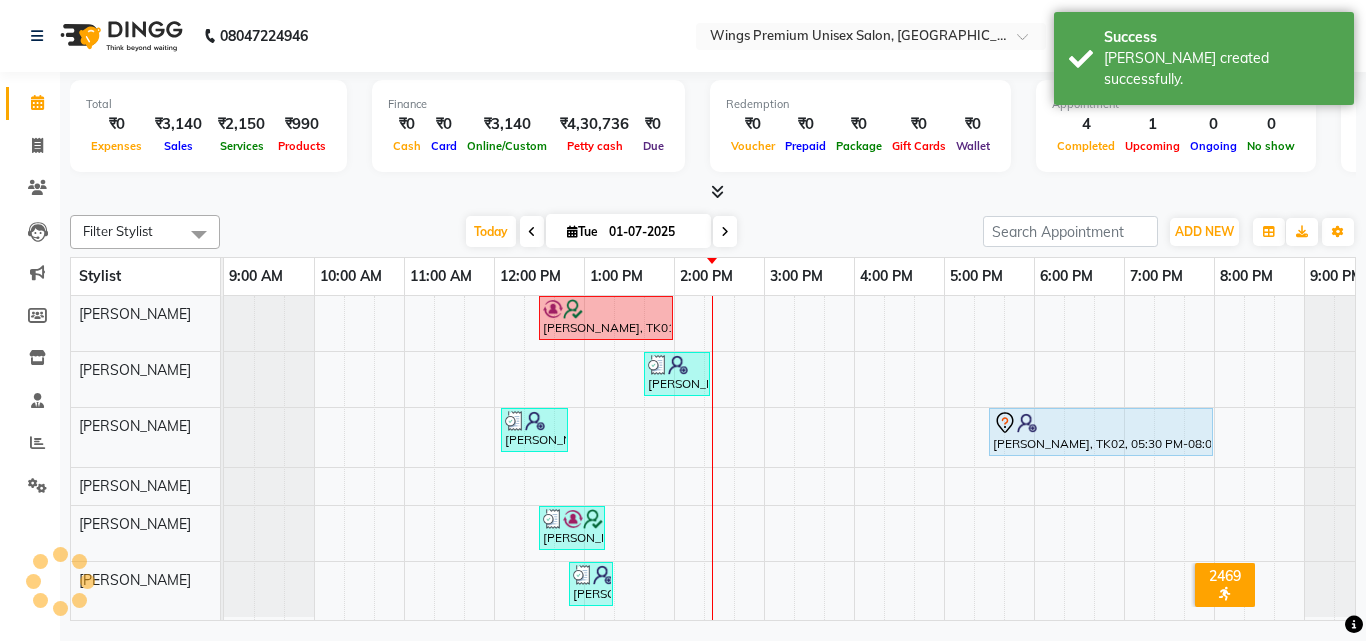 scroll, scrollTop: 0, scrollLeft: 0, axis: both 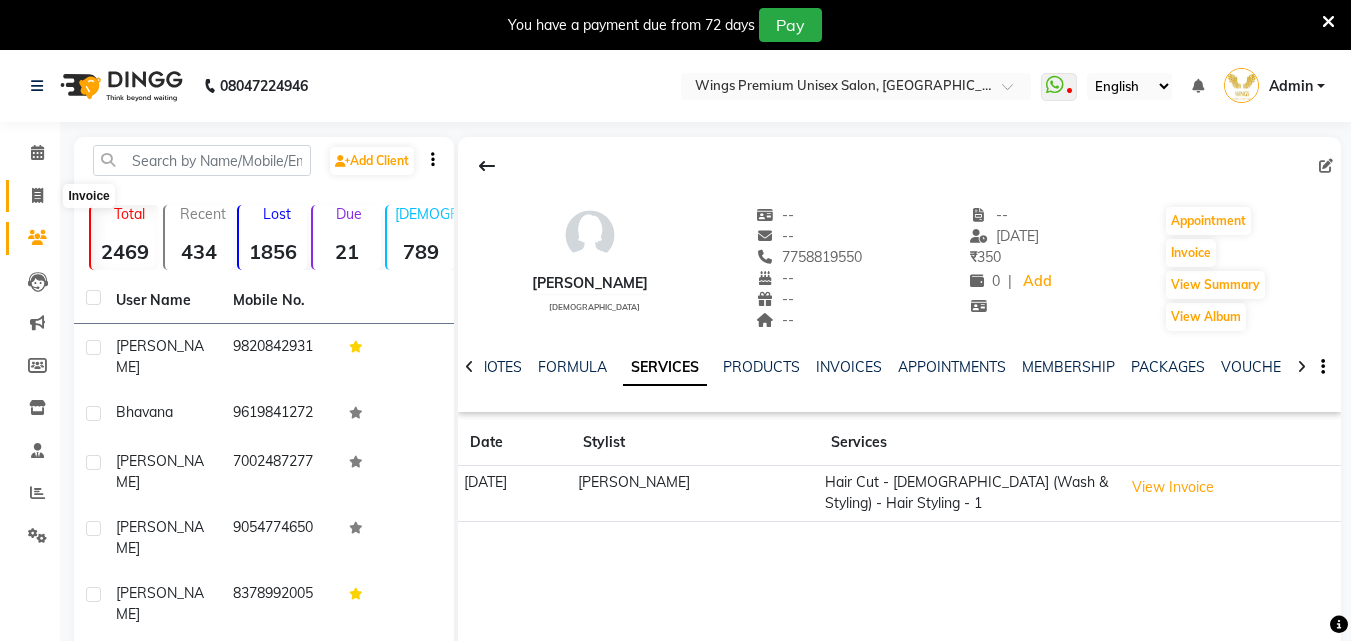 click 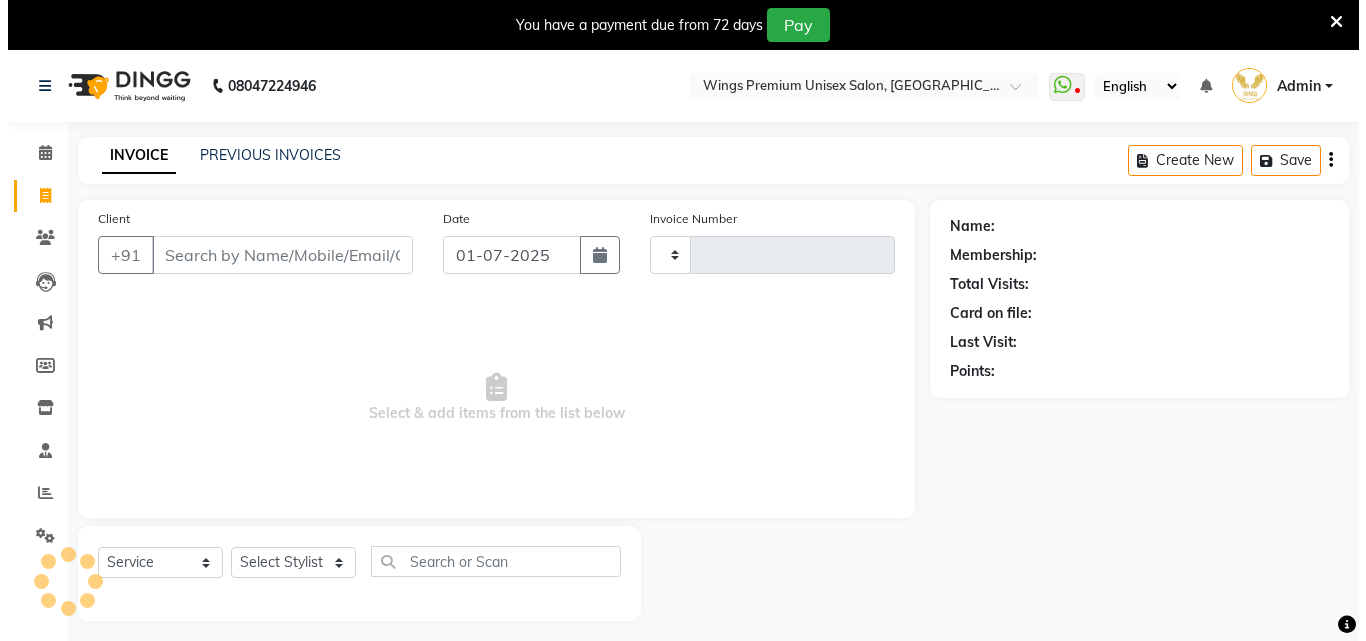 scroll, scrollTop: 50, scrollLeft: 0, axis: vertical 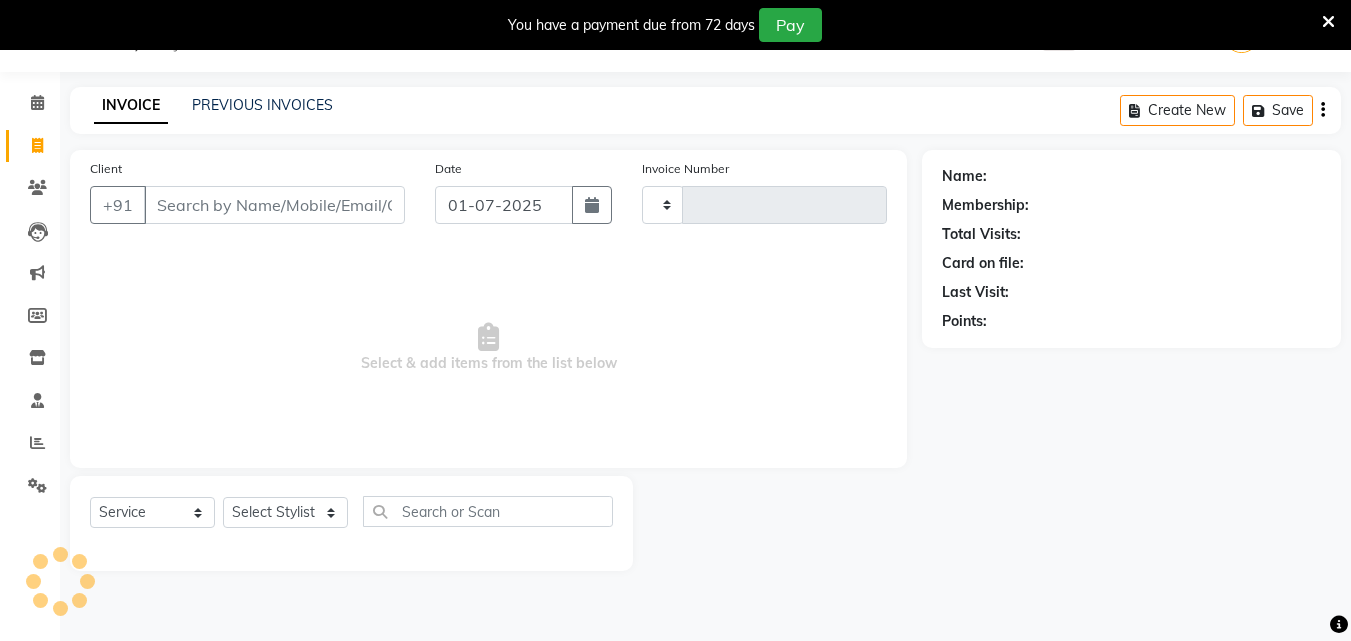 click on "Client" at bounding box center [274, 205] 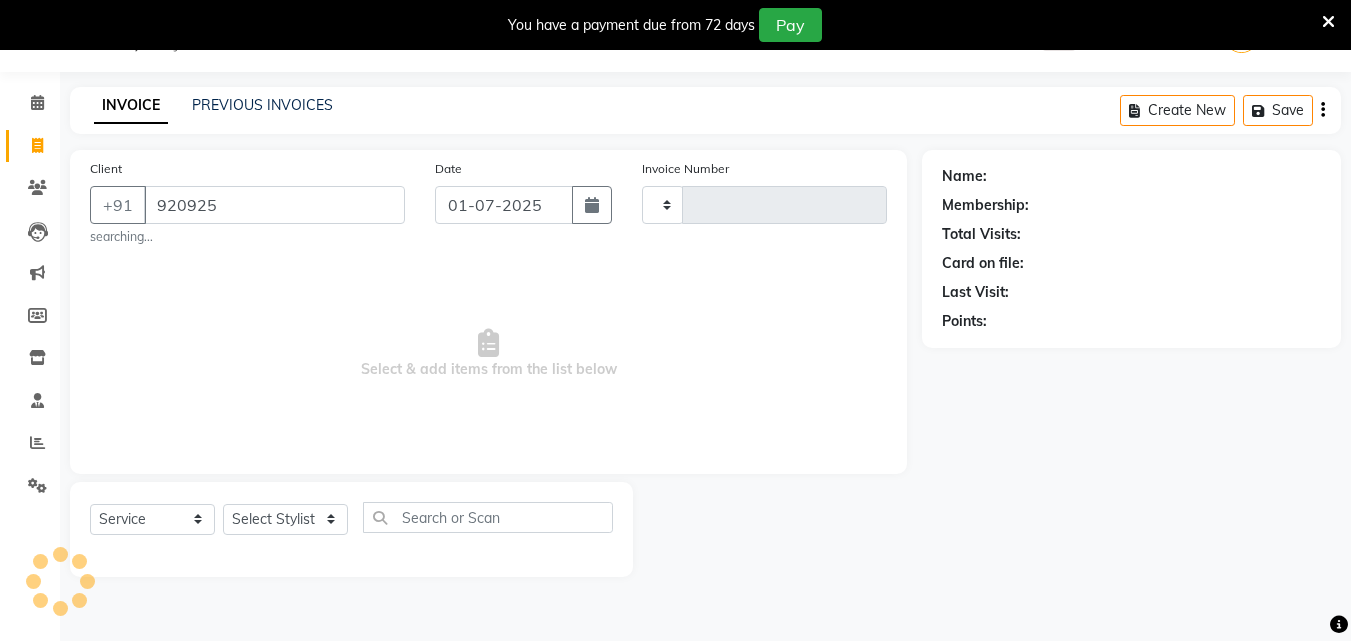type on "9209257" 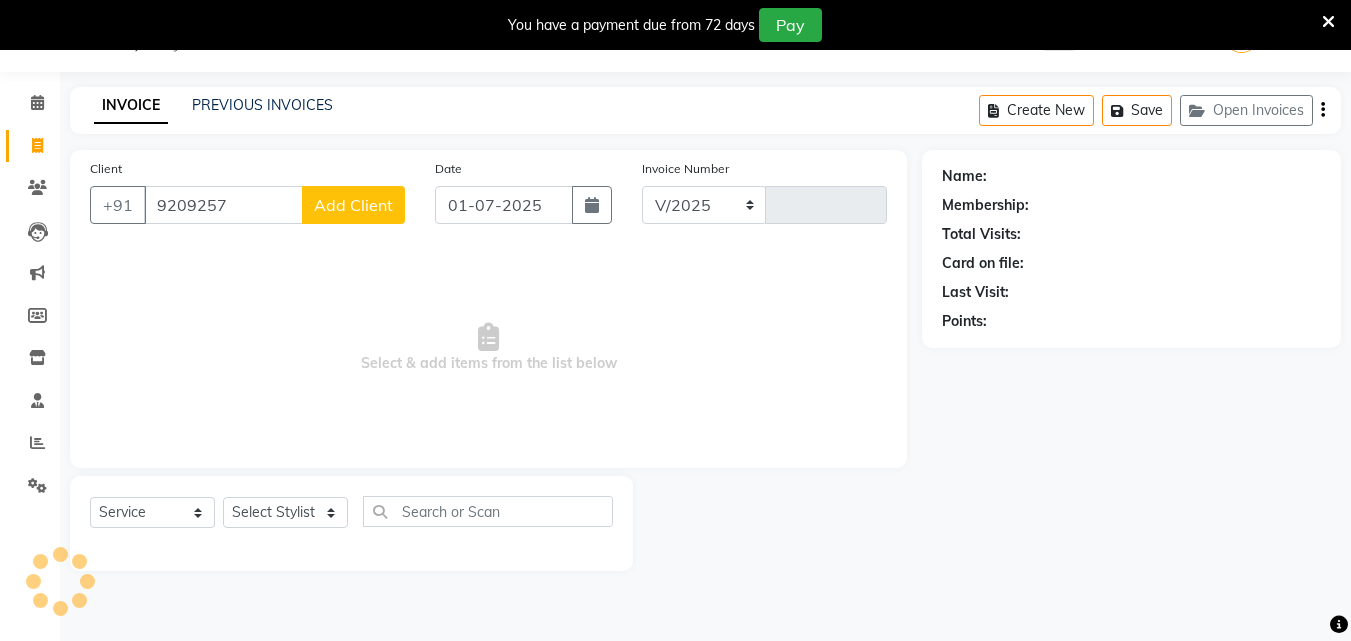select on "674" 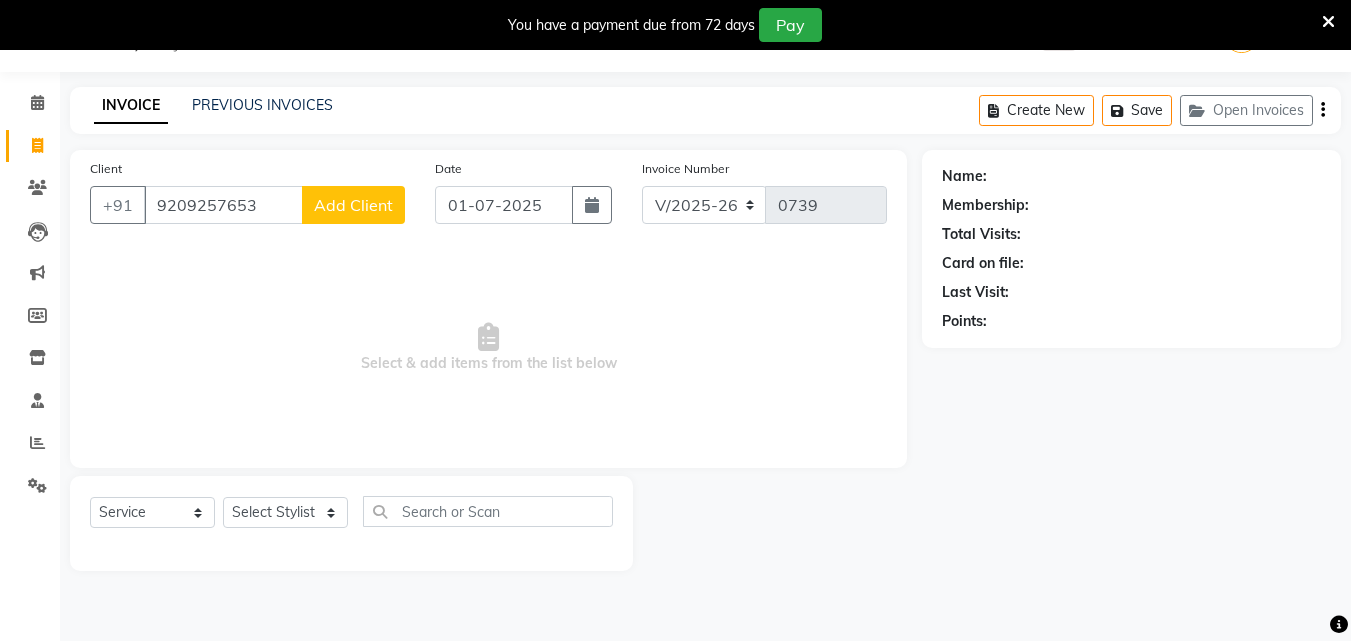 type on "9209257653" 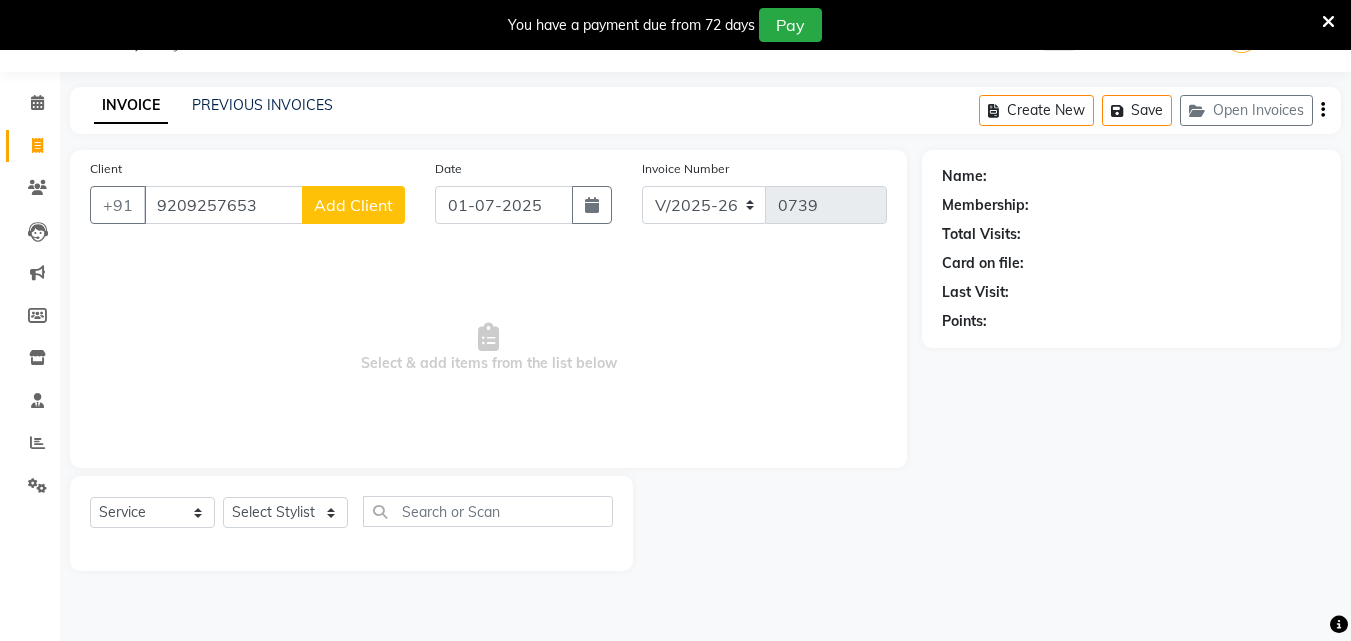 click on "Add Client" 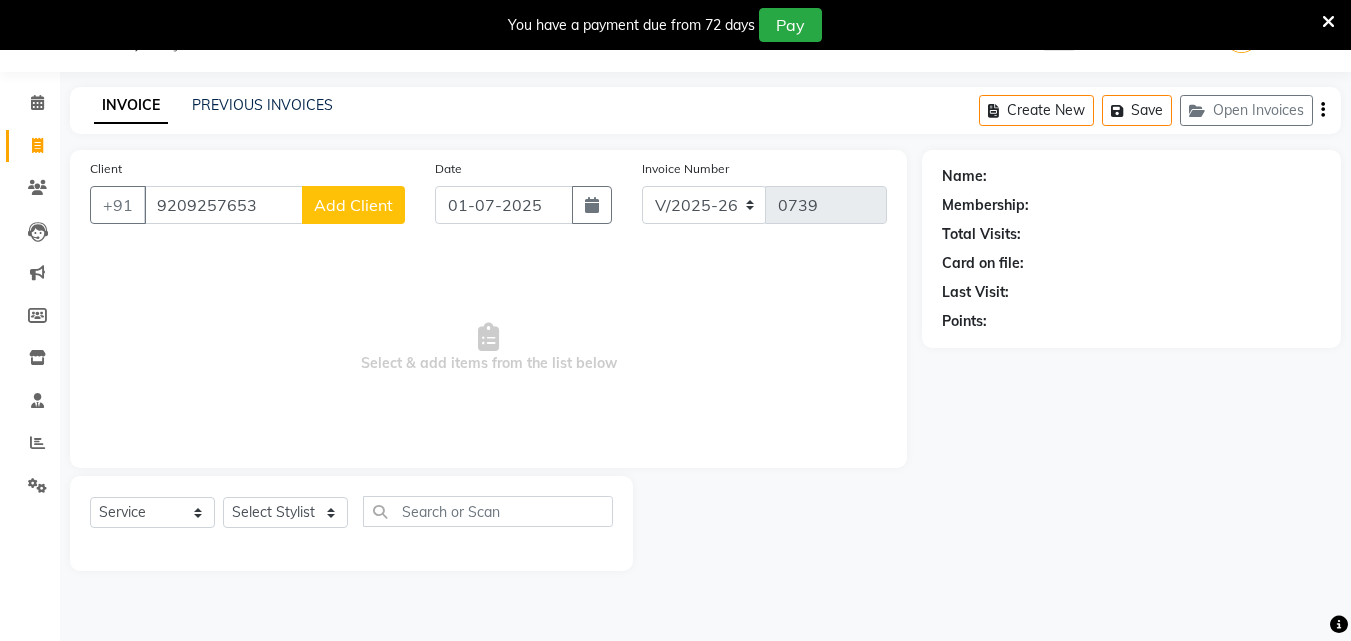 select on "22" 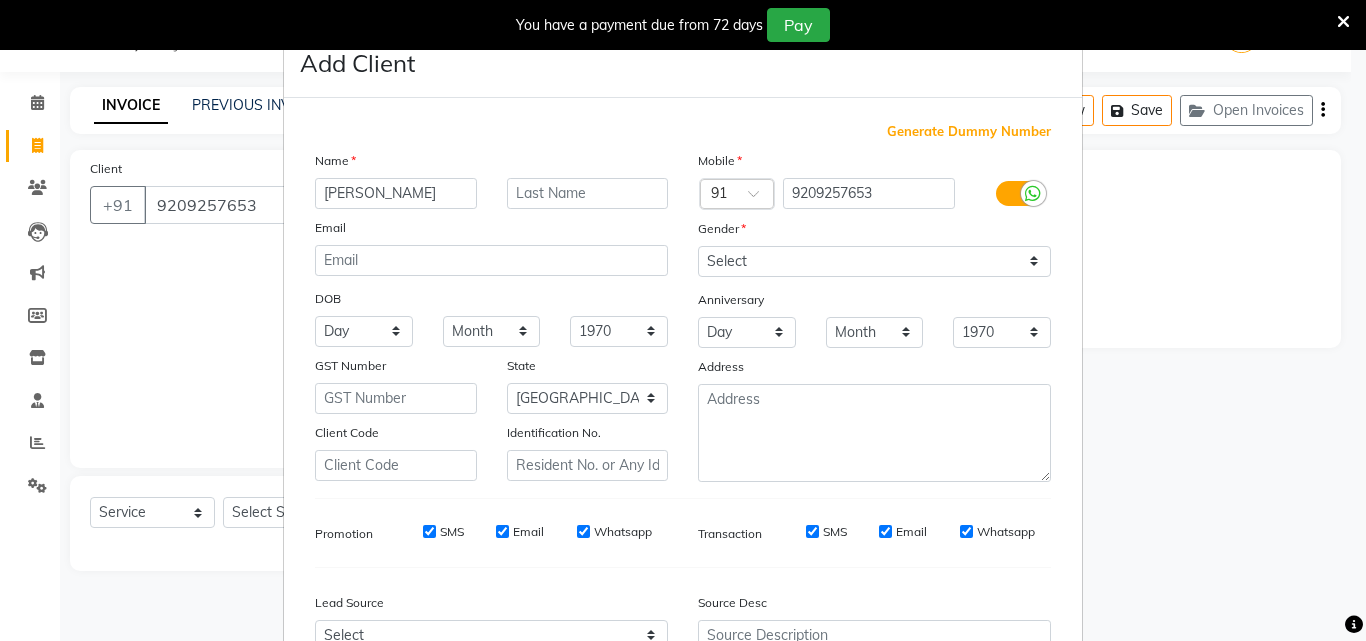 type on "[PERSON_NAME]" 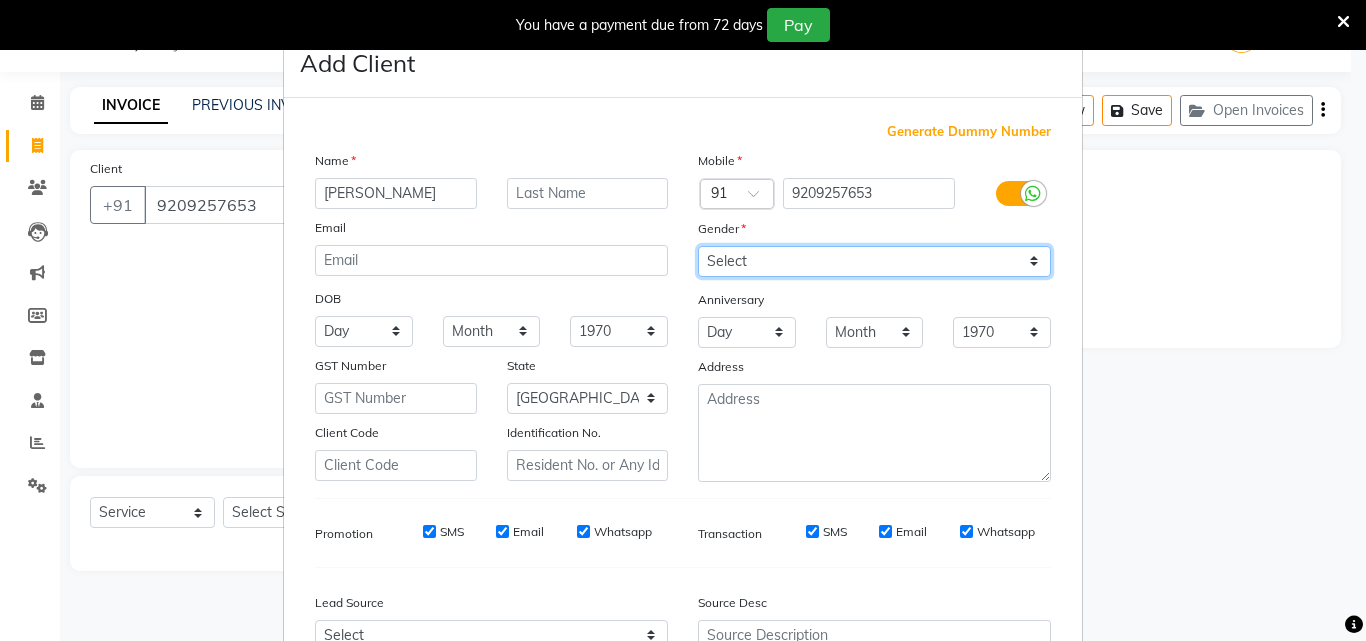 click on "Select [DEMOGRAPHIC_DATA] [DEMOGRAPHIC_DATA] Other Prefer Not To Say" at bounding box center (874, 261) 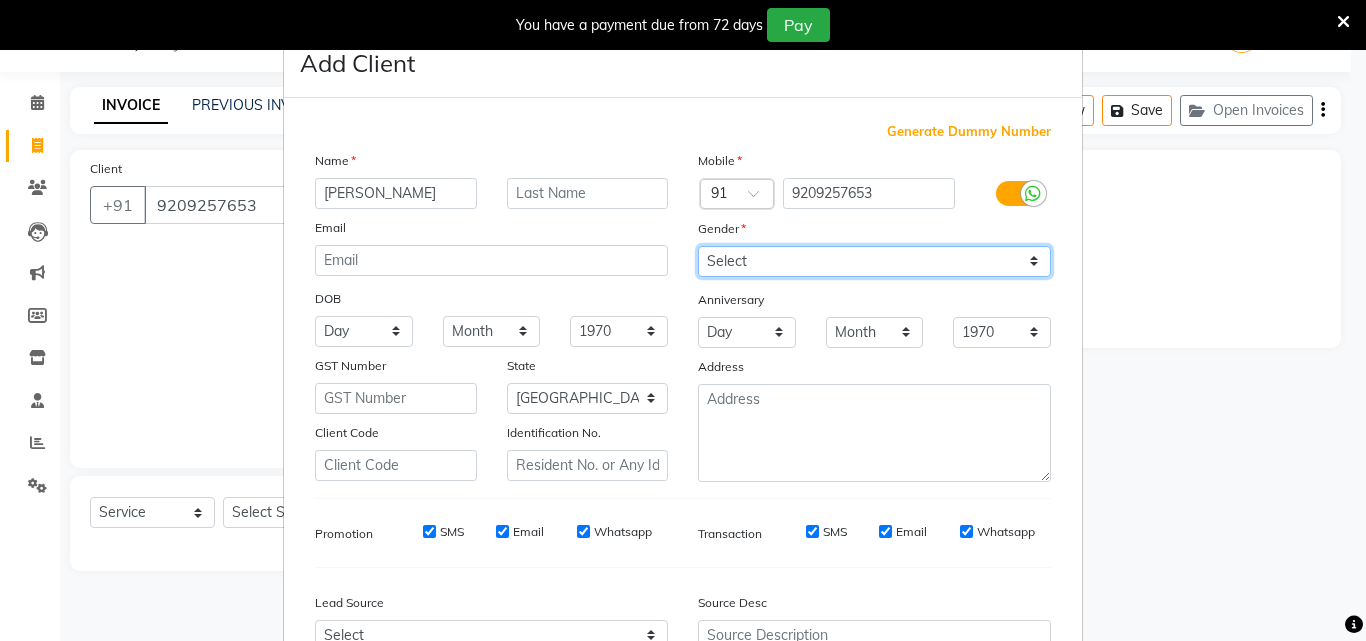 select on "[DEMOGRAPHIC_DATA]" 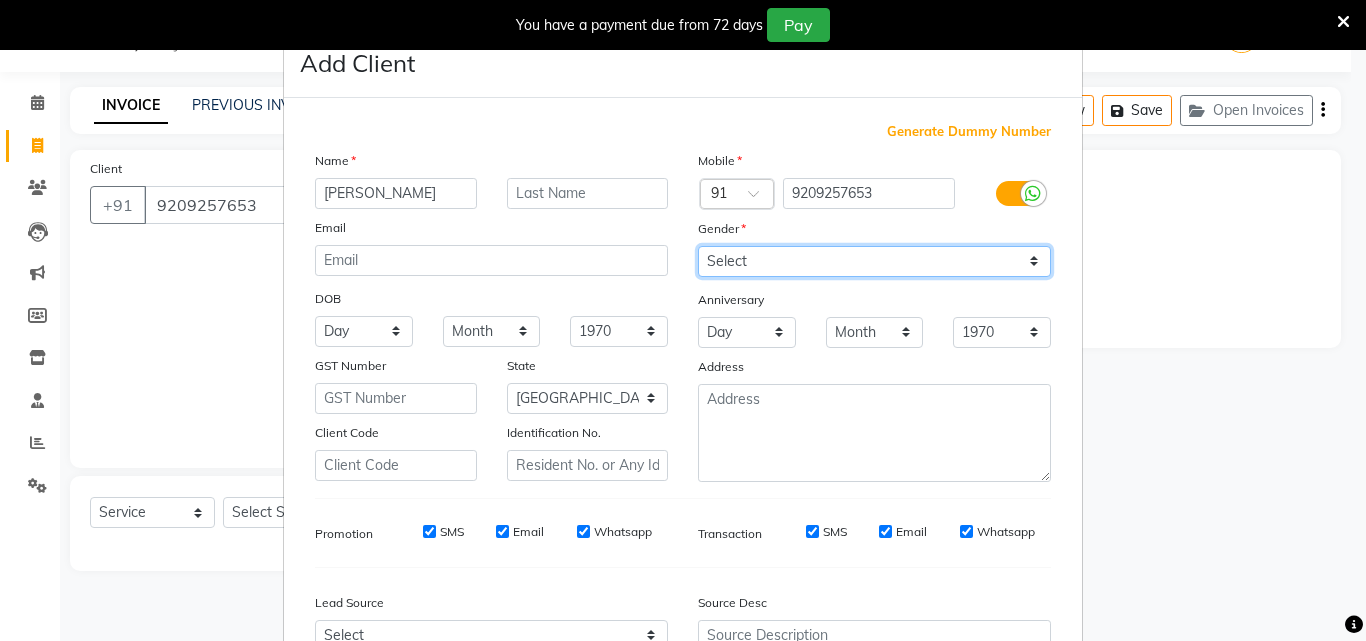 click on "Select [DEMOGRAPHIC_DATA] [DEMOGRAPHIC_DATA] Other Prefer Not To Say" at bounding box center [874, 261] 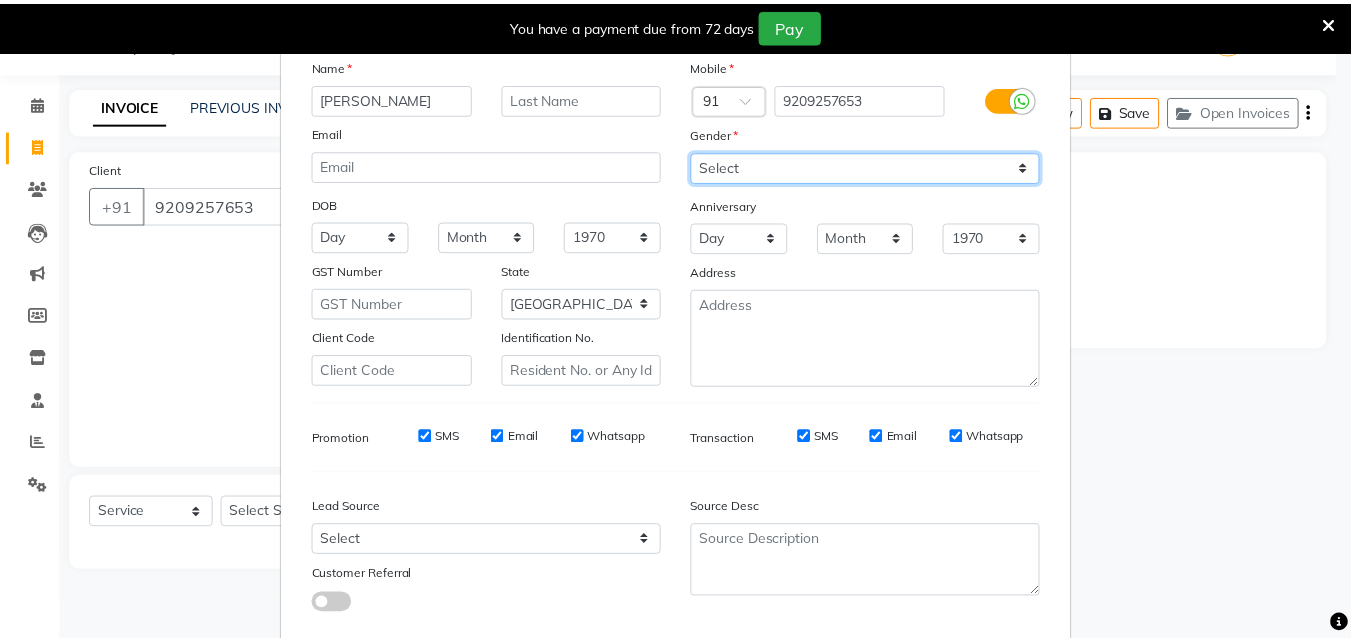 scroll, scrollTop: 208, scrollLeft: 0, axis: vertical 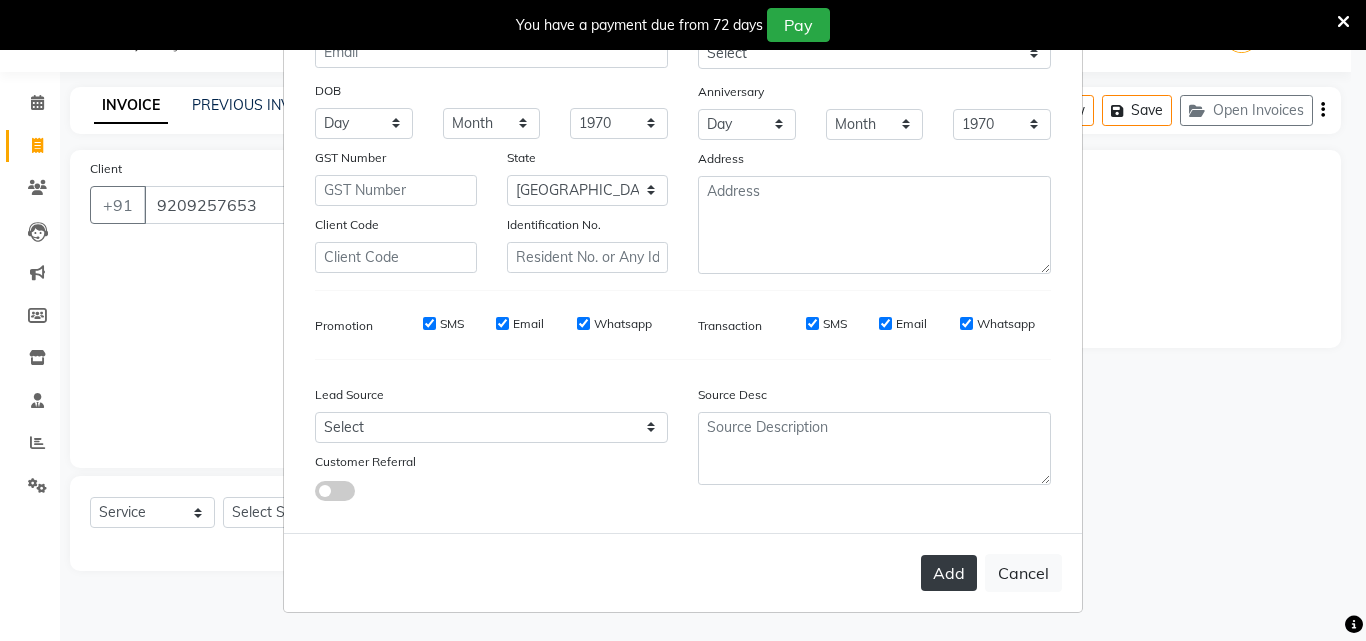 click on "Add" at bounding box center (949, 573) 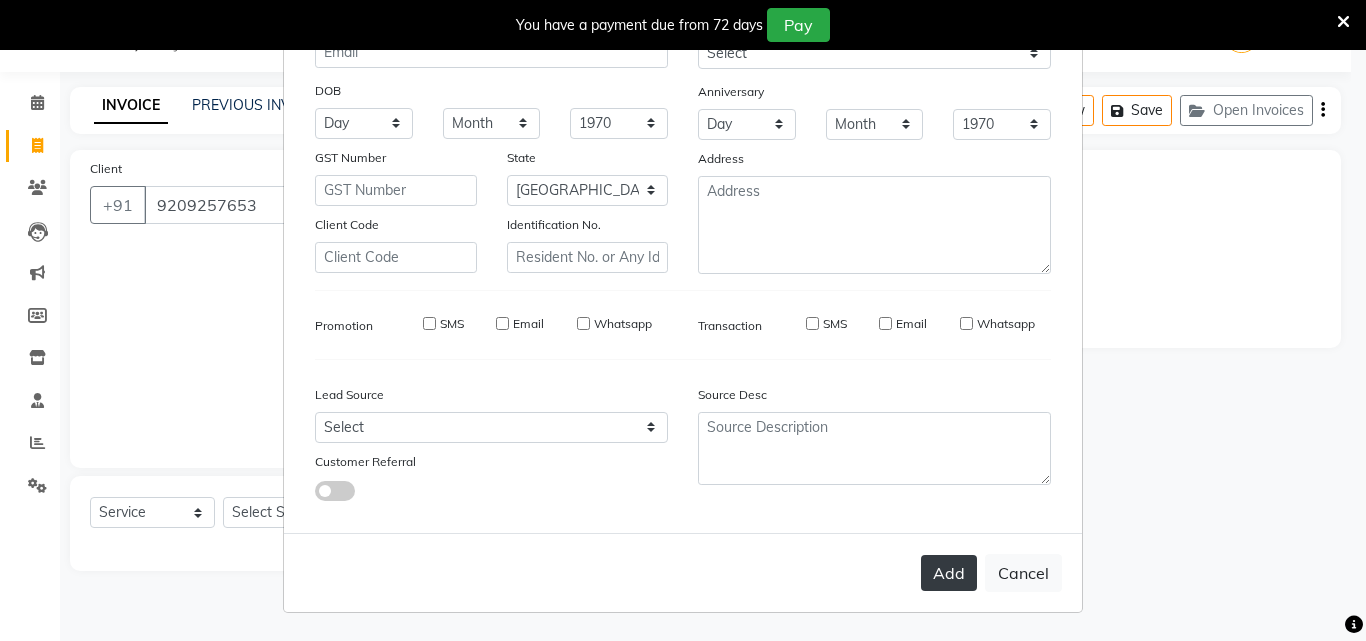 type 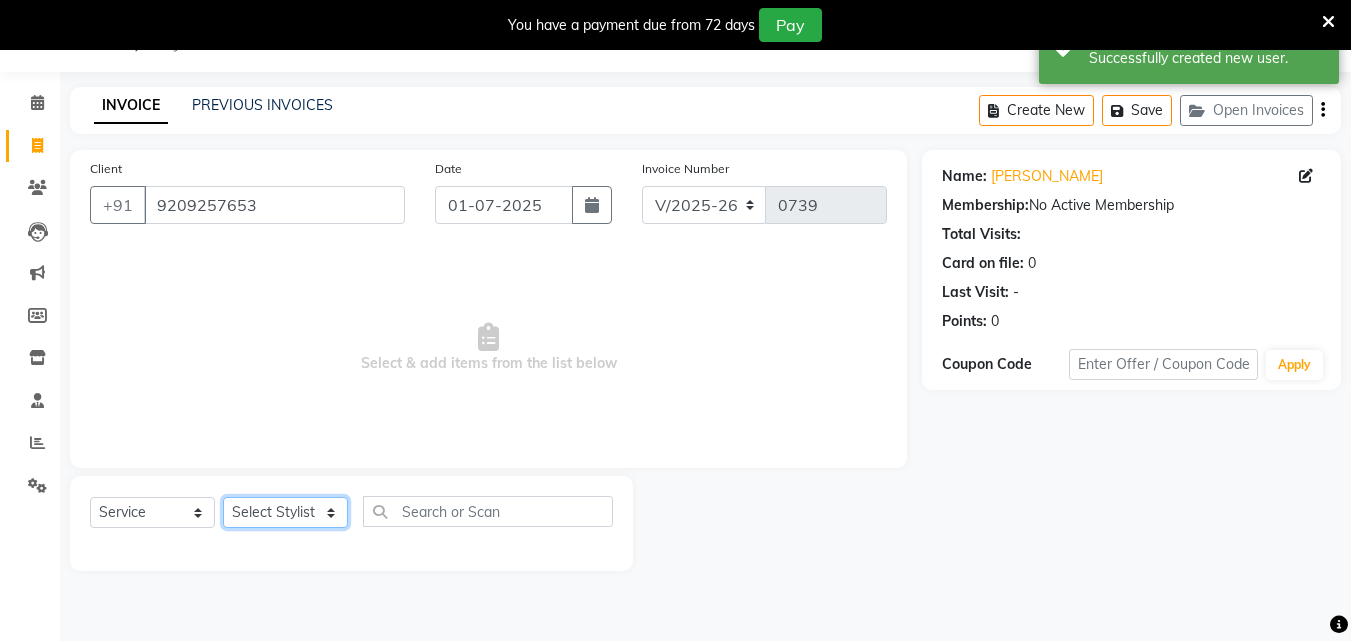 click on "Select Stylist [PERSON_NAME] [PERSON_NAME] [PERSON_NAME] [PERSON_NAME] Shruti Panda [PERSON_NAME]  Vishal Changdev [PERSON_NAME]" 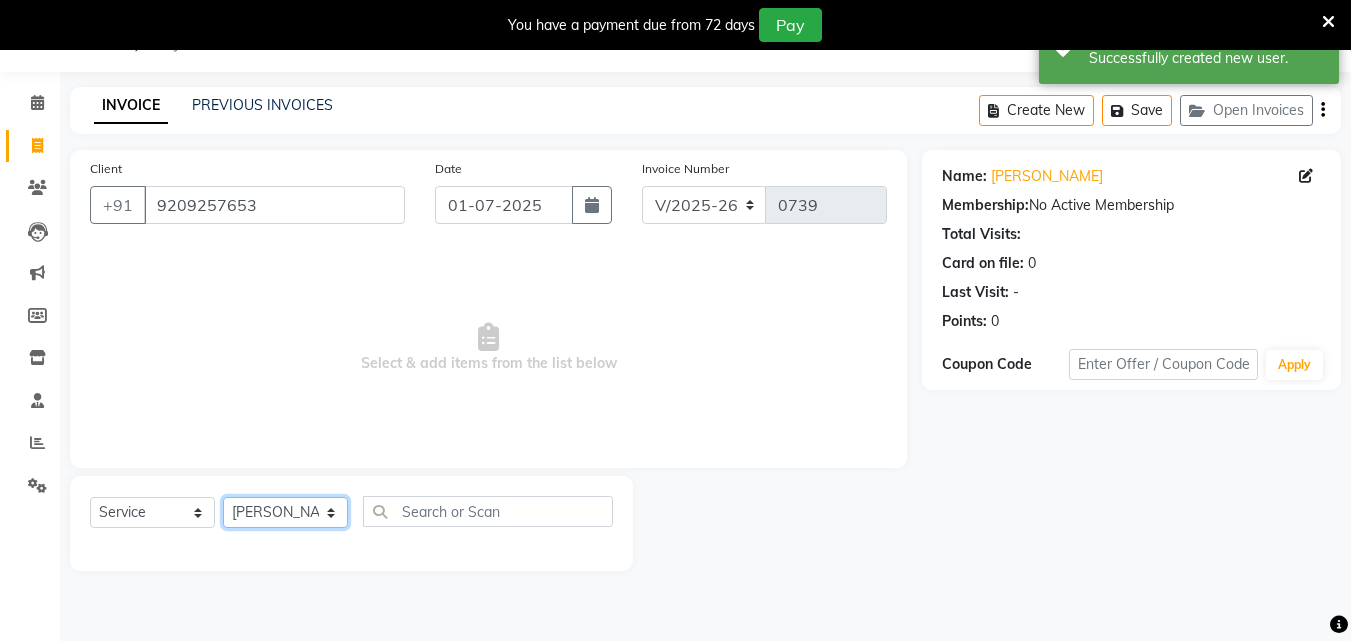 click on "Select Stylist [PERSON_NAME] [PERSON_NAME] [PERSON_NAME] [PERSON_NAME] Shruti Panda [PERSON_NAME]  Vishal Changdev [PERSON_NAME]" 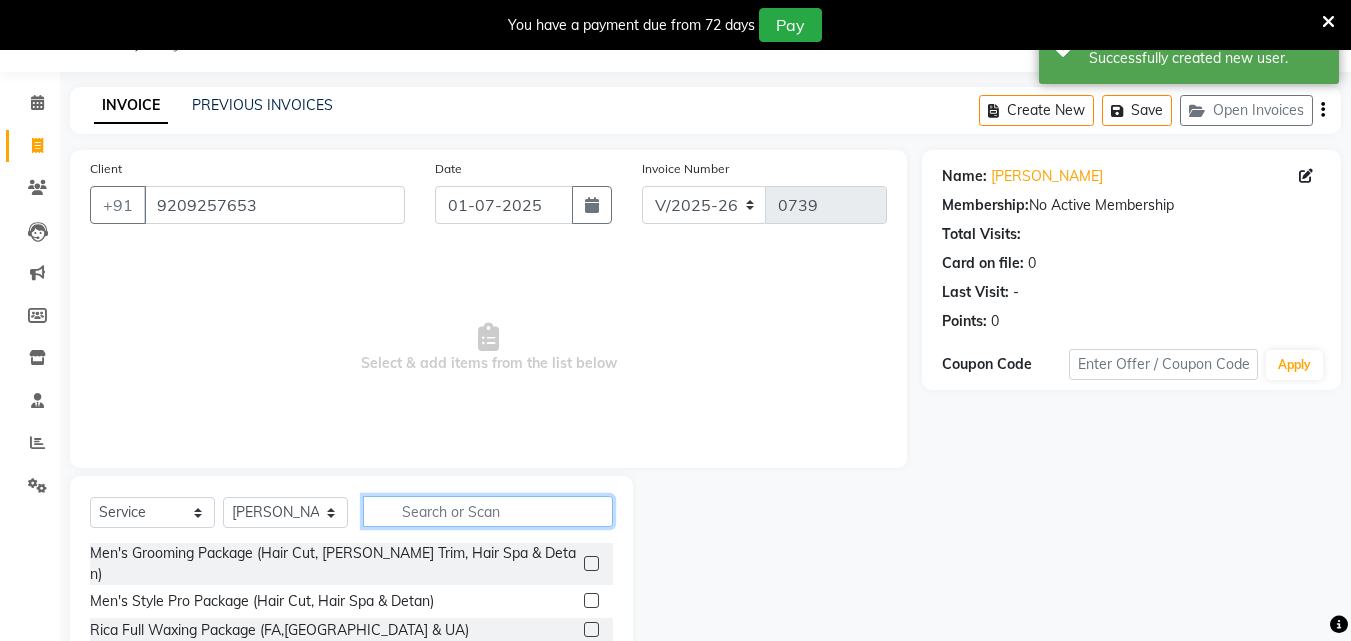 click 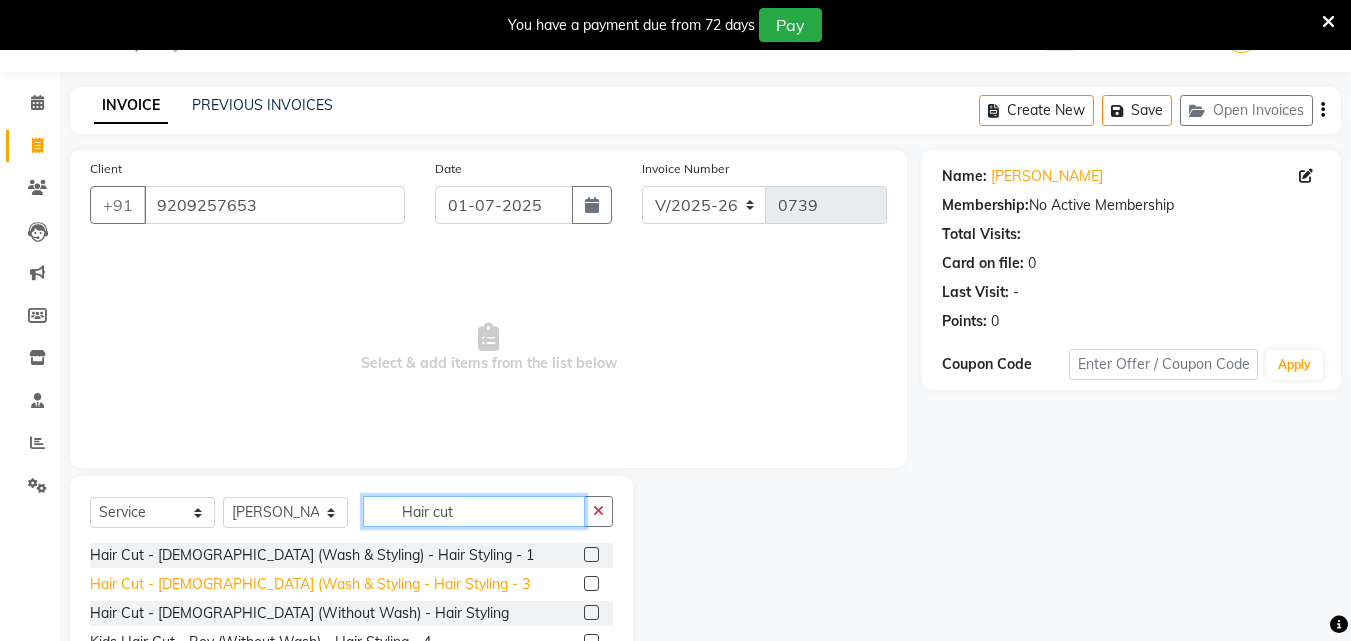 type on "Hair cut" 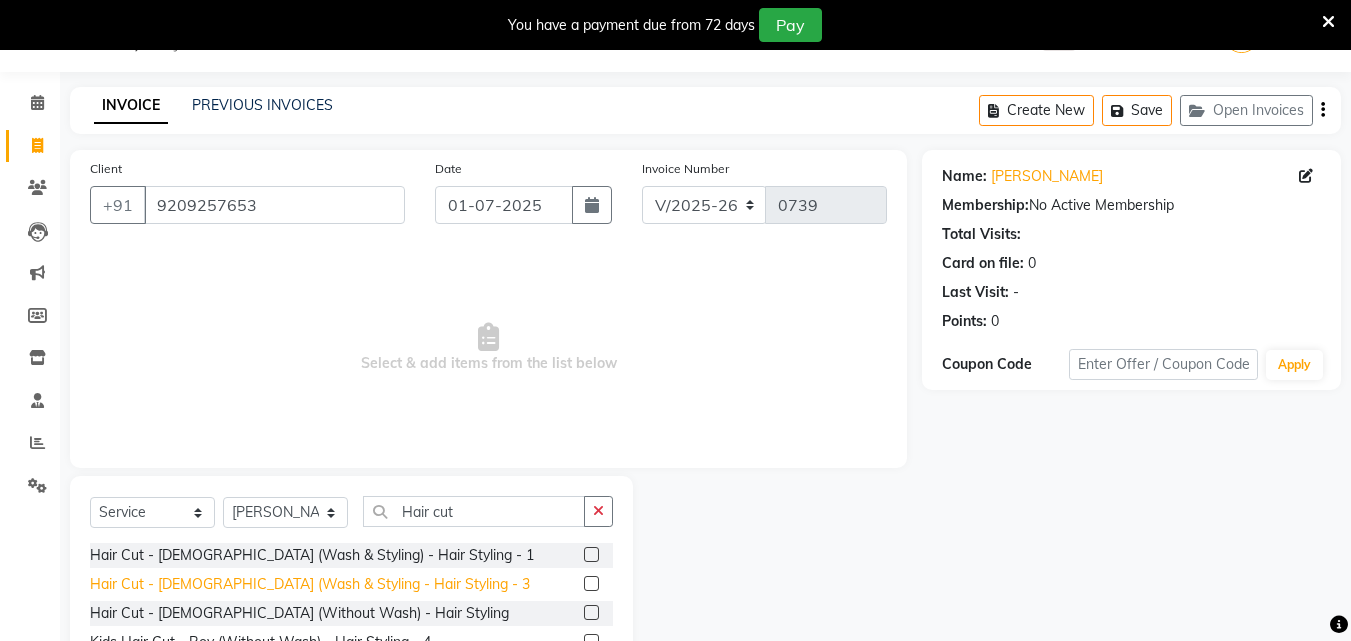 click on "Hair Cut - [DEMOGRAPHIC_DATA] (Wash & Styling  - Hair Styling  - 3" 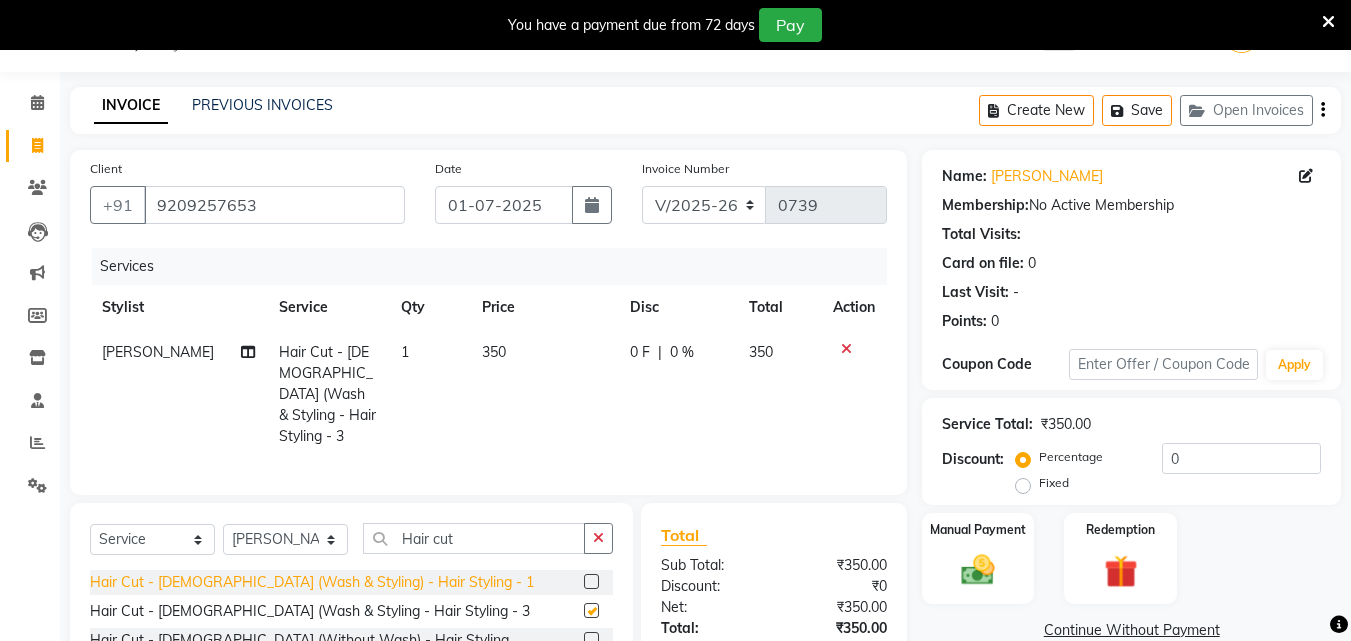 checkbox on "false" 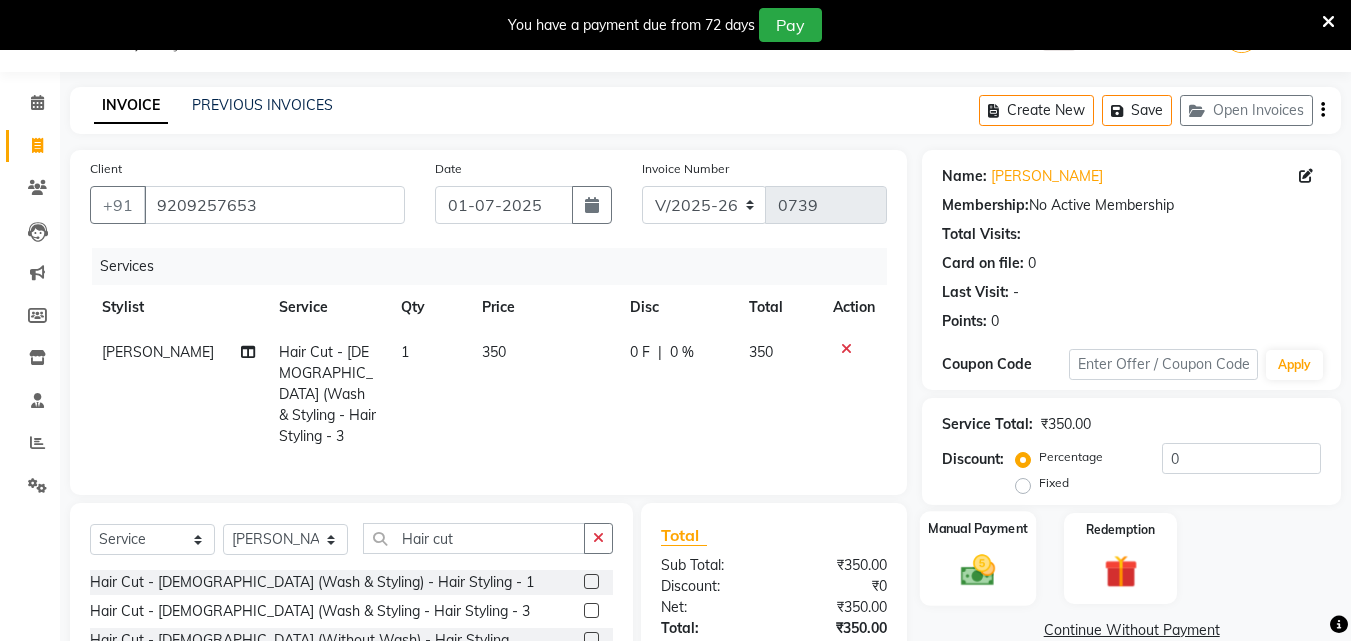 click on "Manual Payment" 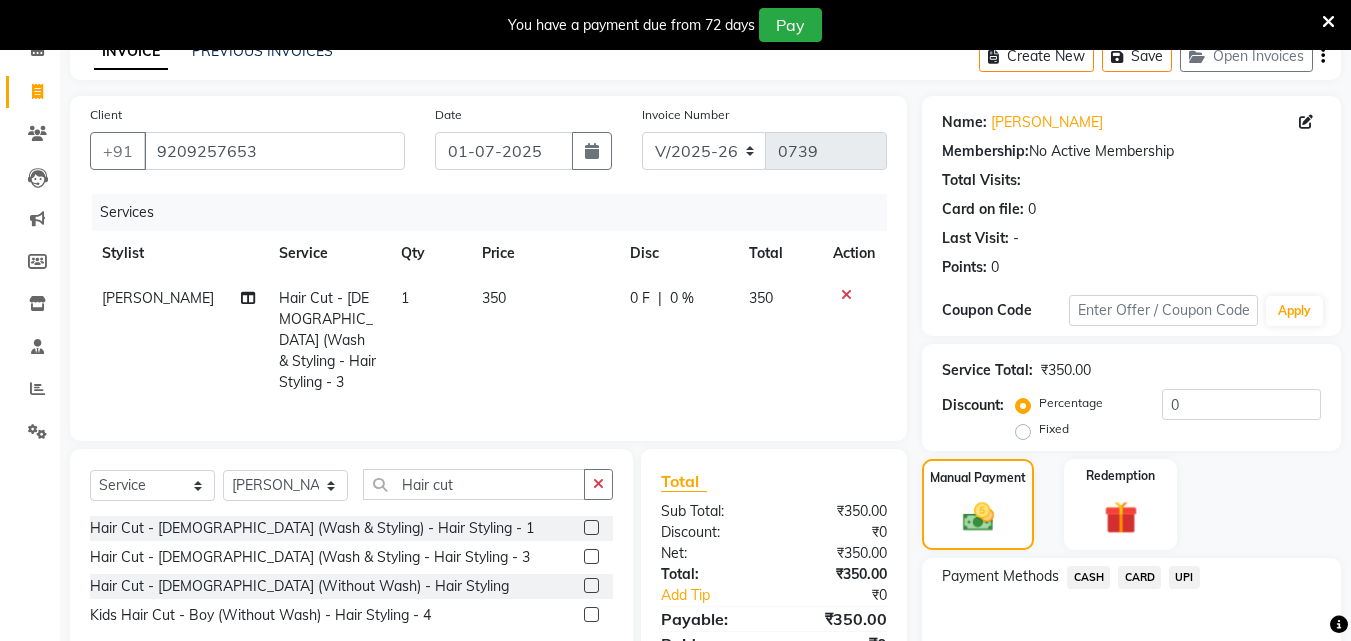 scroll, scrollTop: 150, scrollLeft: 0, axis: vertical 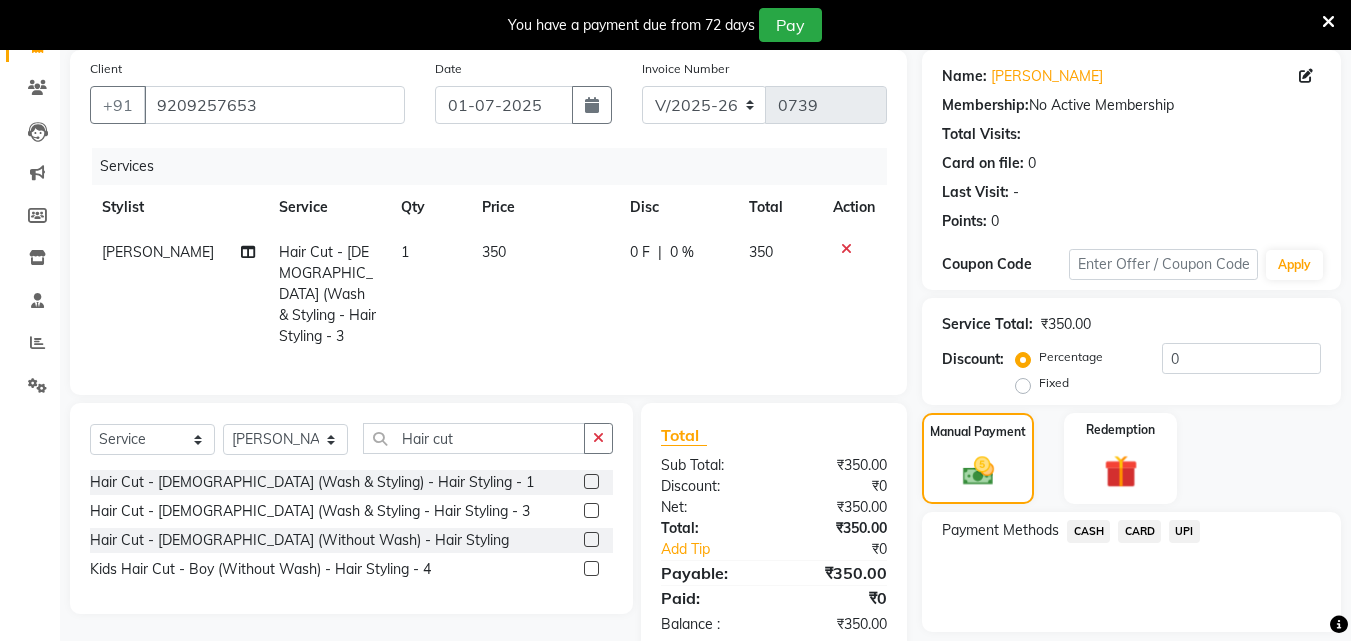 click on "UPI" 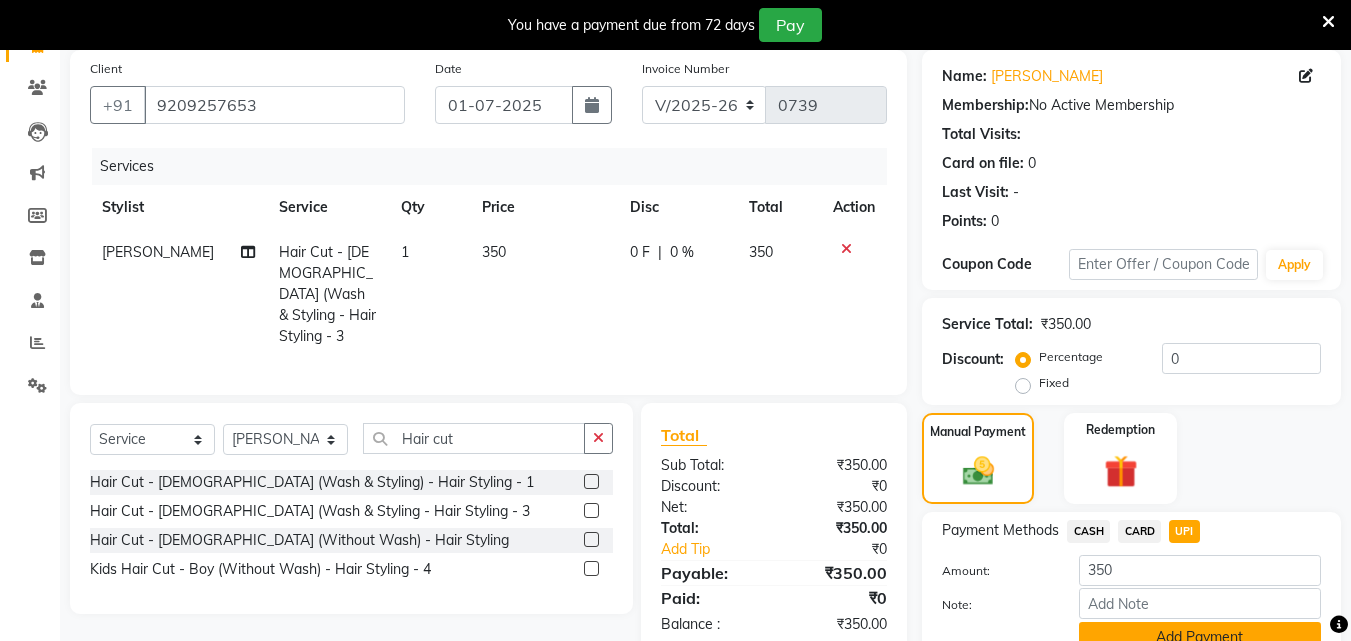 click on "Add Payment" 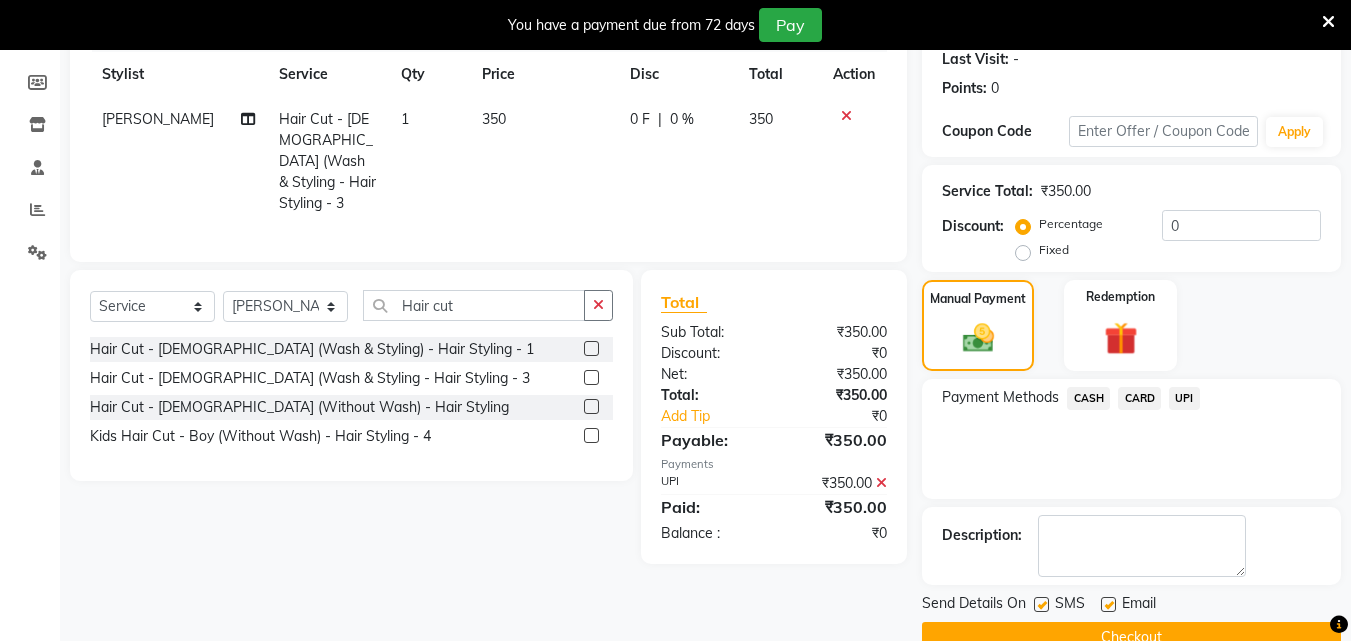 scroll, scrollTop: 288, scrollLeft: 0, axis: vertical 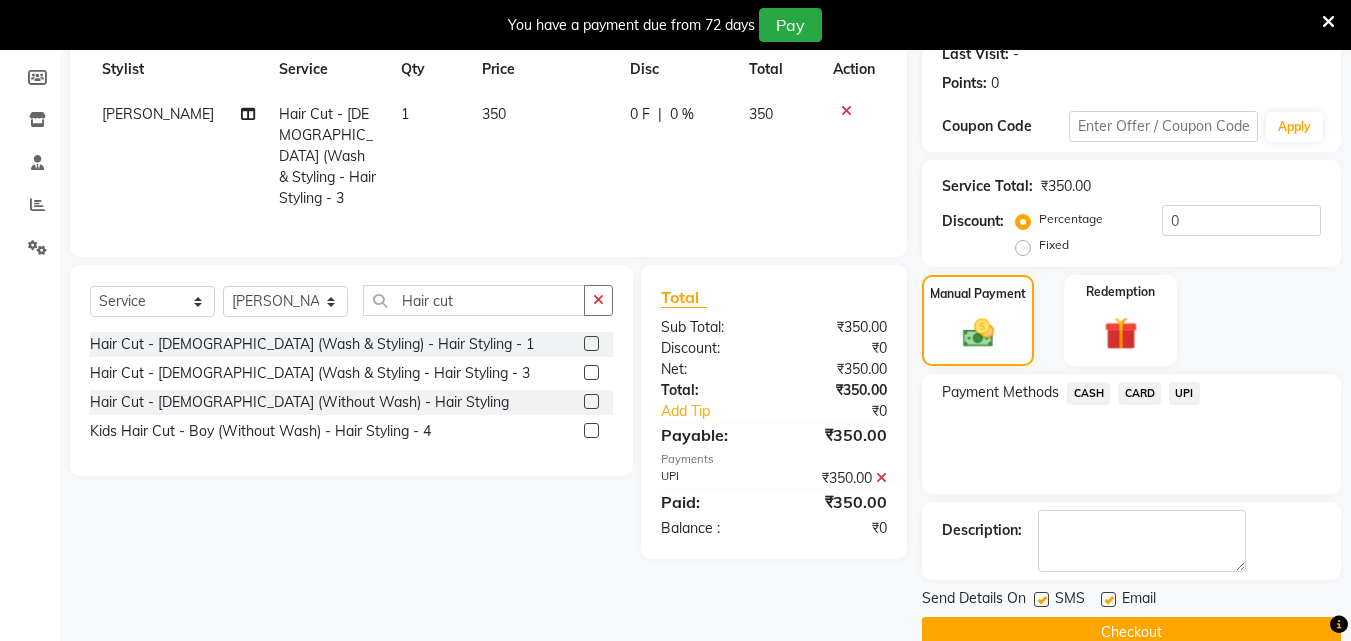 click on "Checkout" 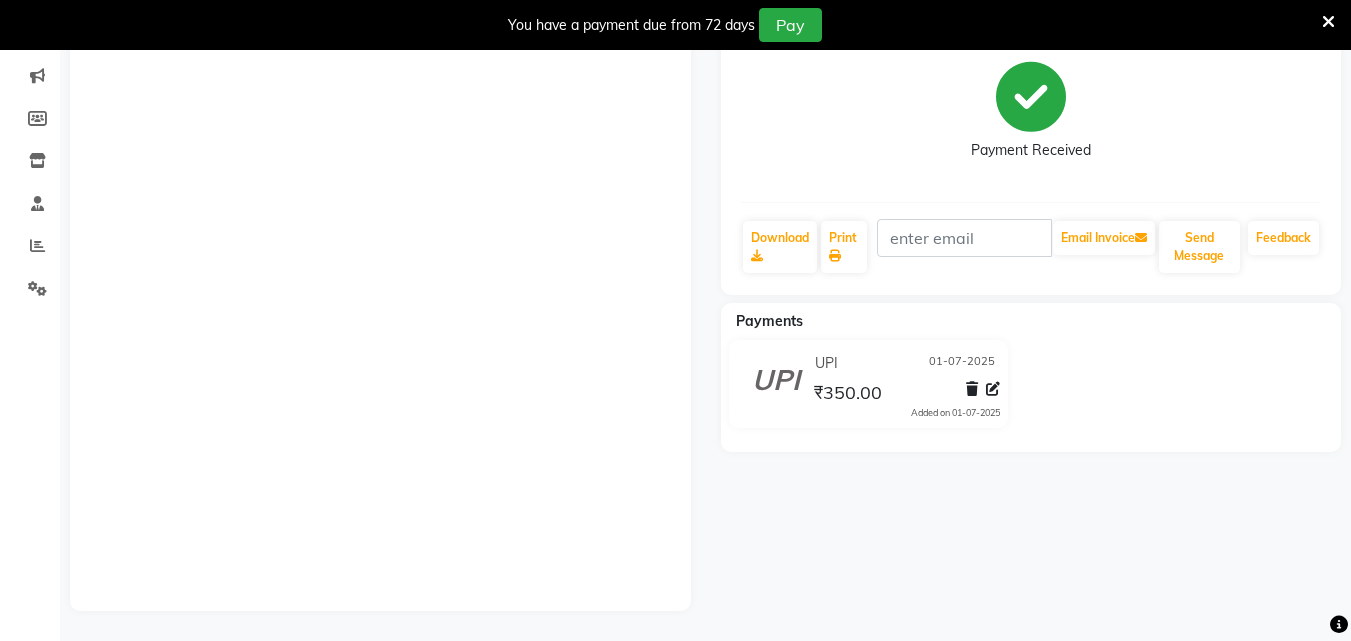 scroll, scrollTop: 0, scrollLeft: 0, axis: both 